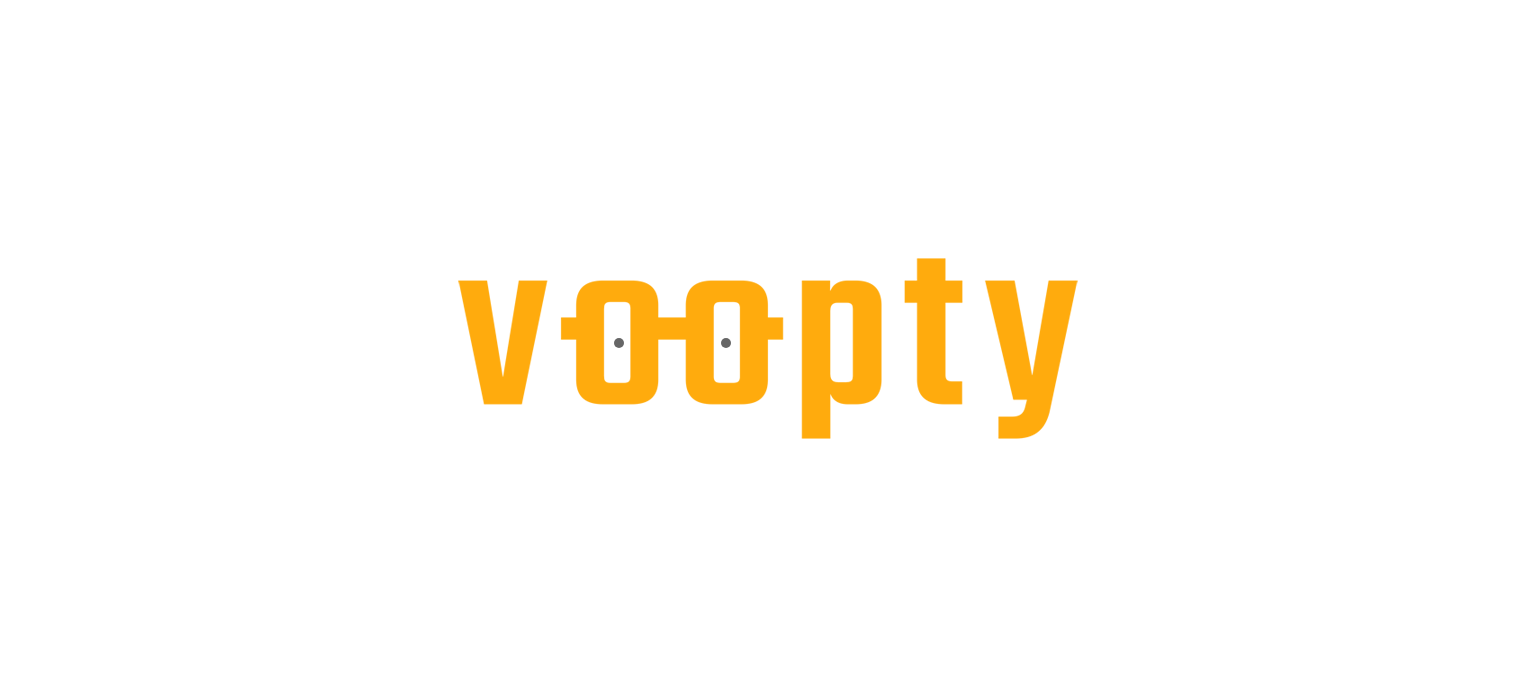 scroll, scrollTop: 0, scrollLeft: 0, axis: both 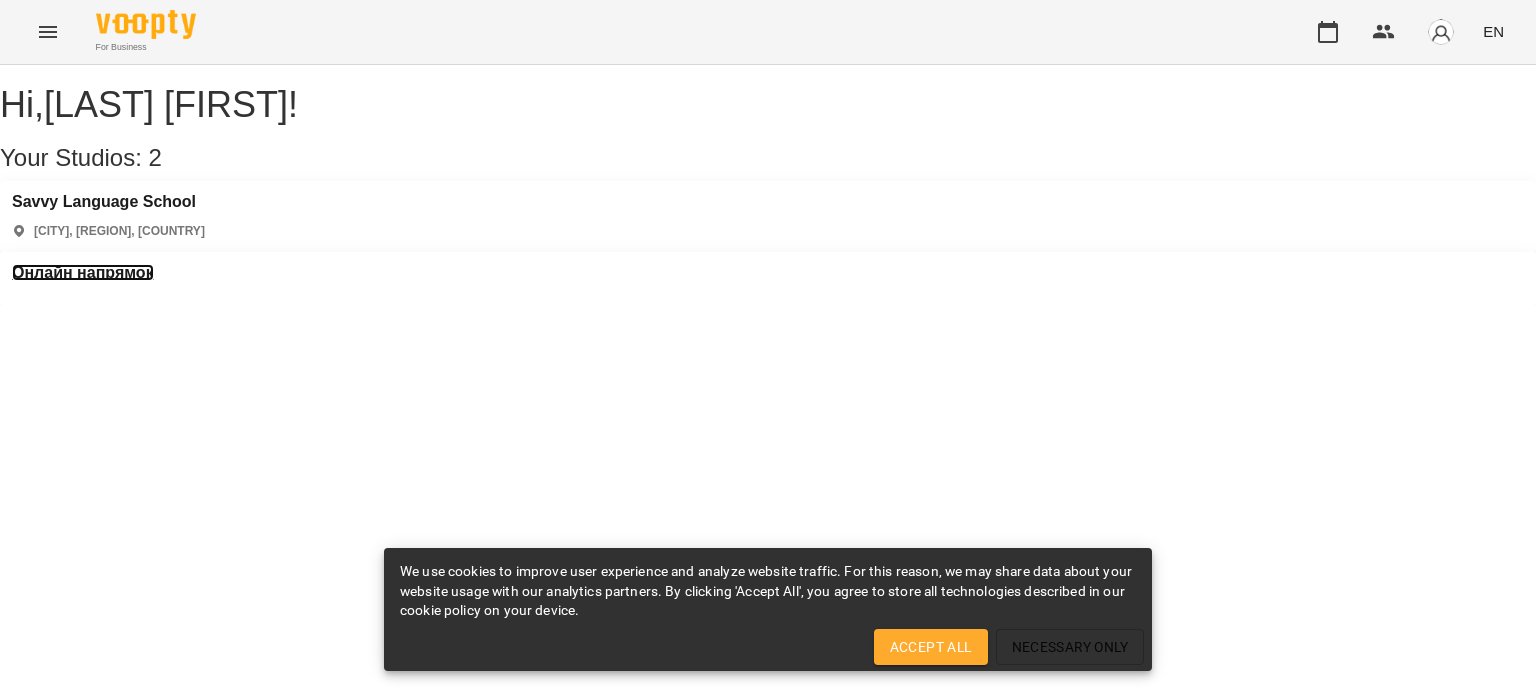 click on "Онлайн напрямок" at bounding box center (83, 273) 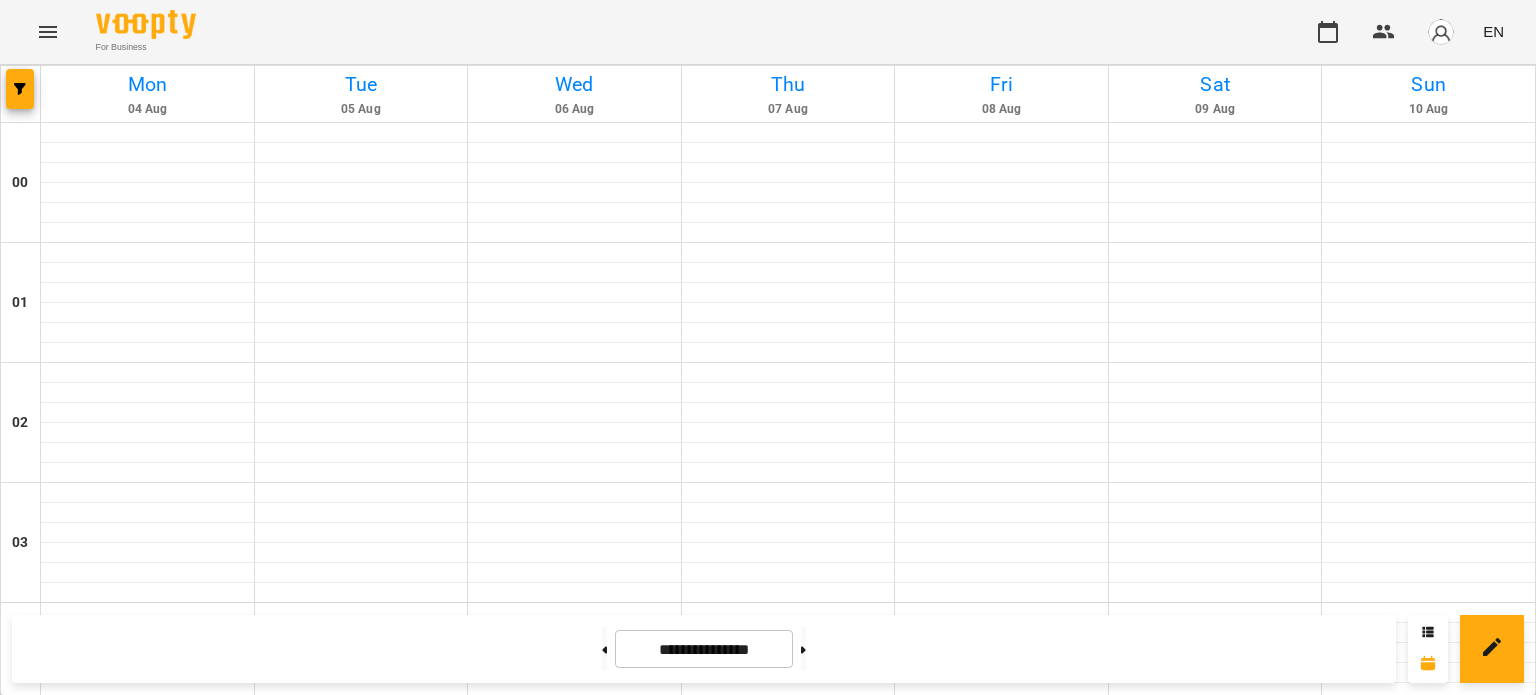 scroll, scrollTop: 1000, scrollLeft: 0, axis: vertical 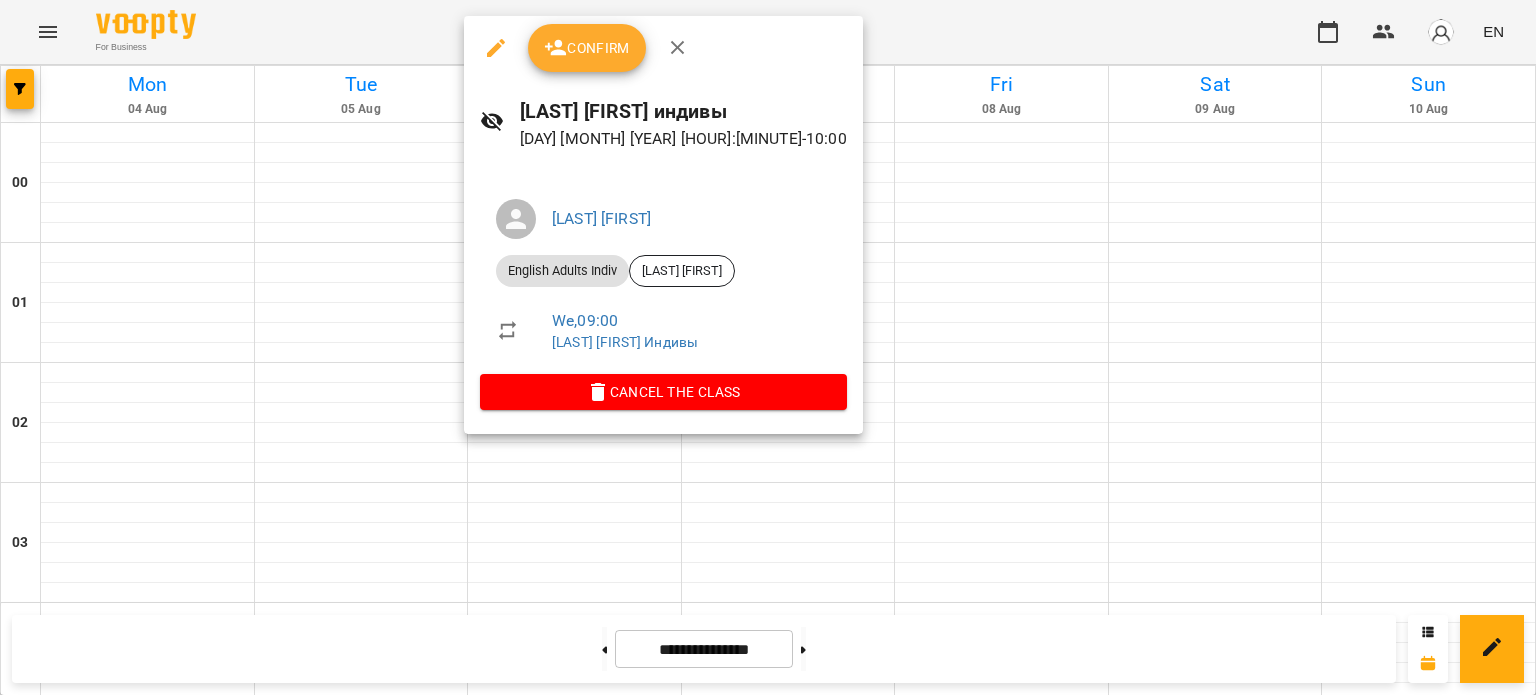 click on "Confirm" at bounding box center [587, 48] 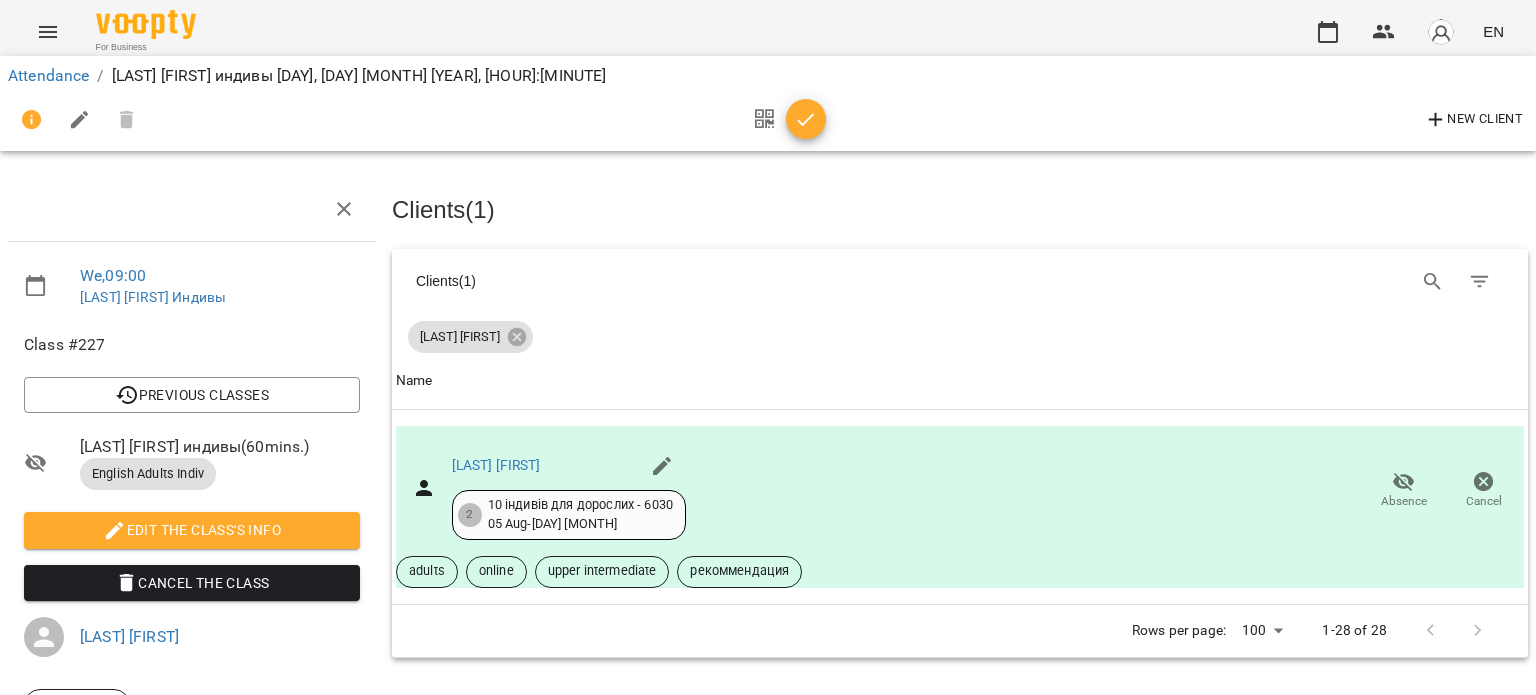 click at bounding box center (806, 120) 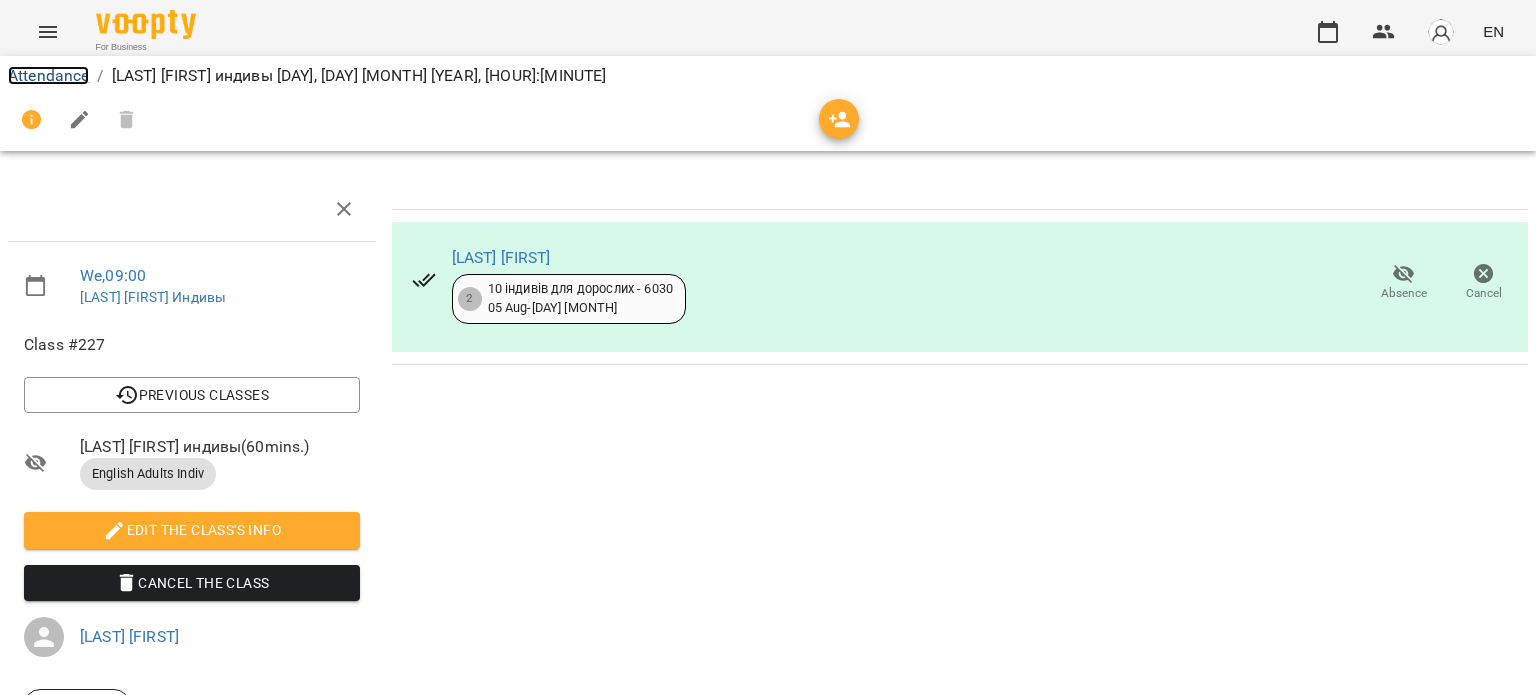 click on "Attendance" at bounding box center (48, 75) 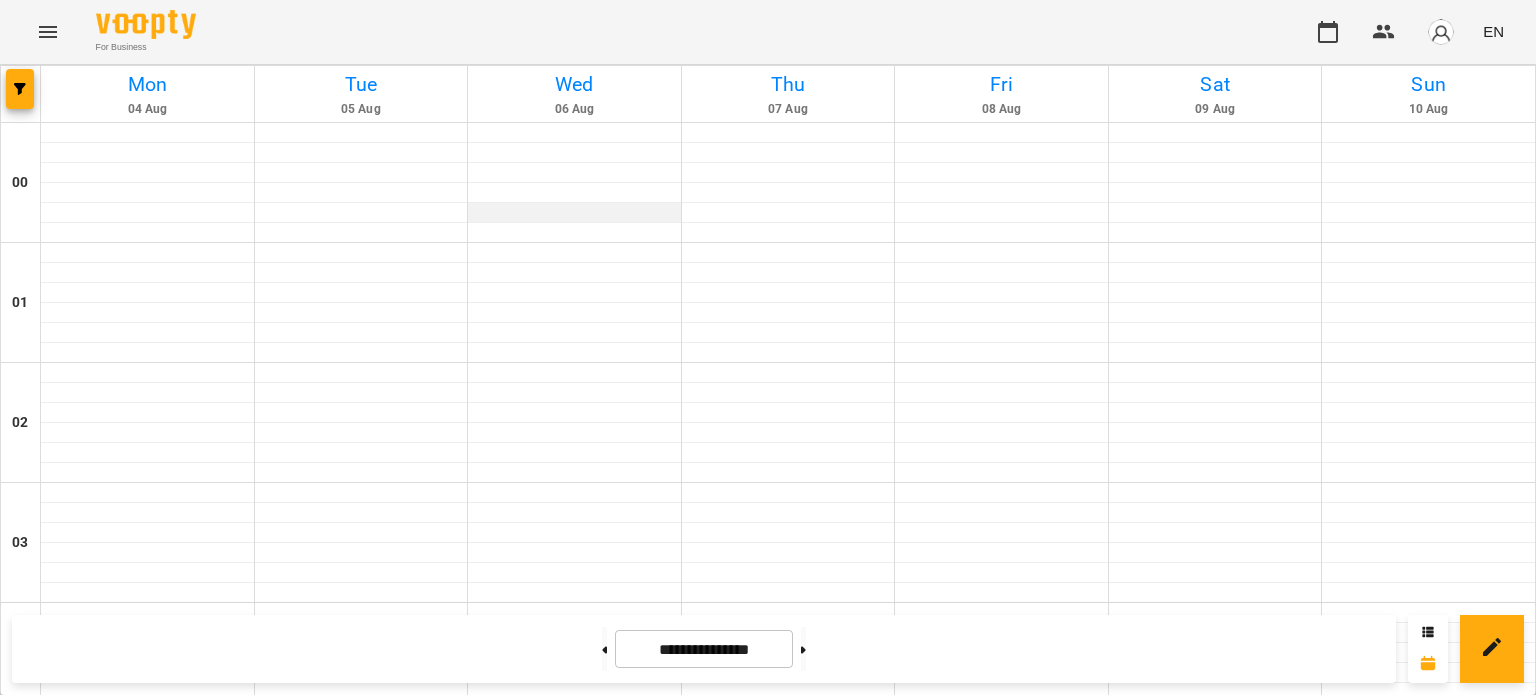 scroll, scrollTop: 1200, scrollLeft: 0, axis: vertical 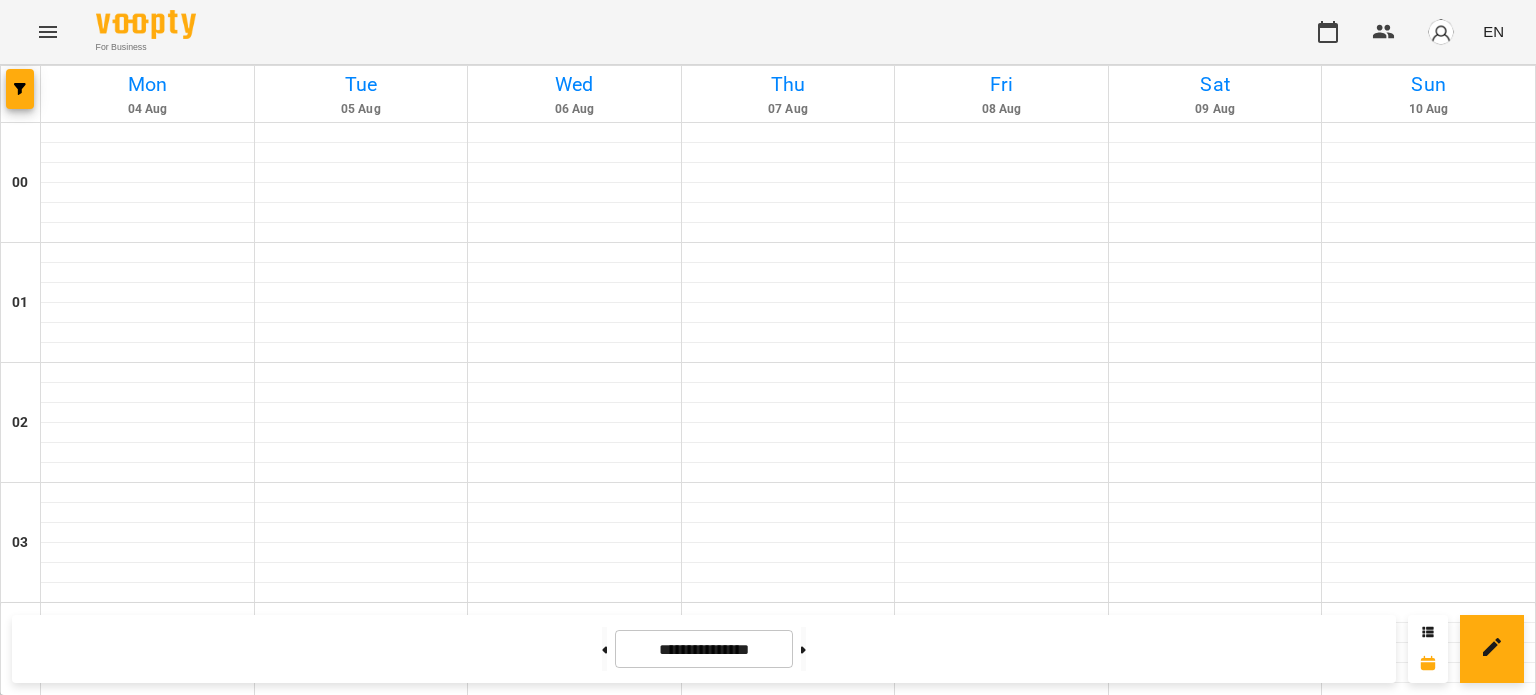 click on "English Kids Indiv - Бавін Володимир" at bounding box center (574, 1397) 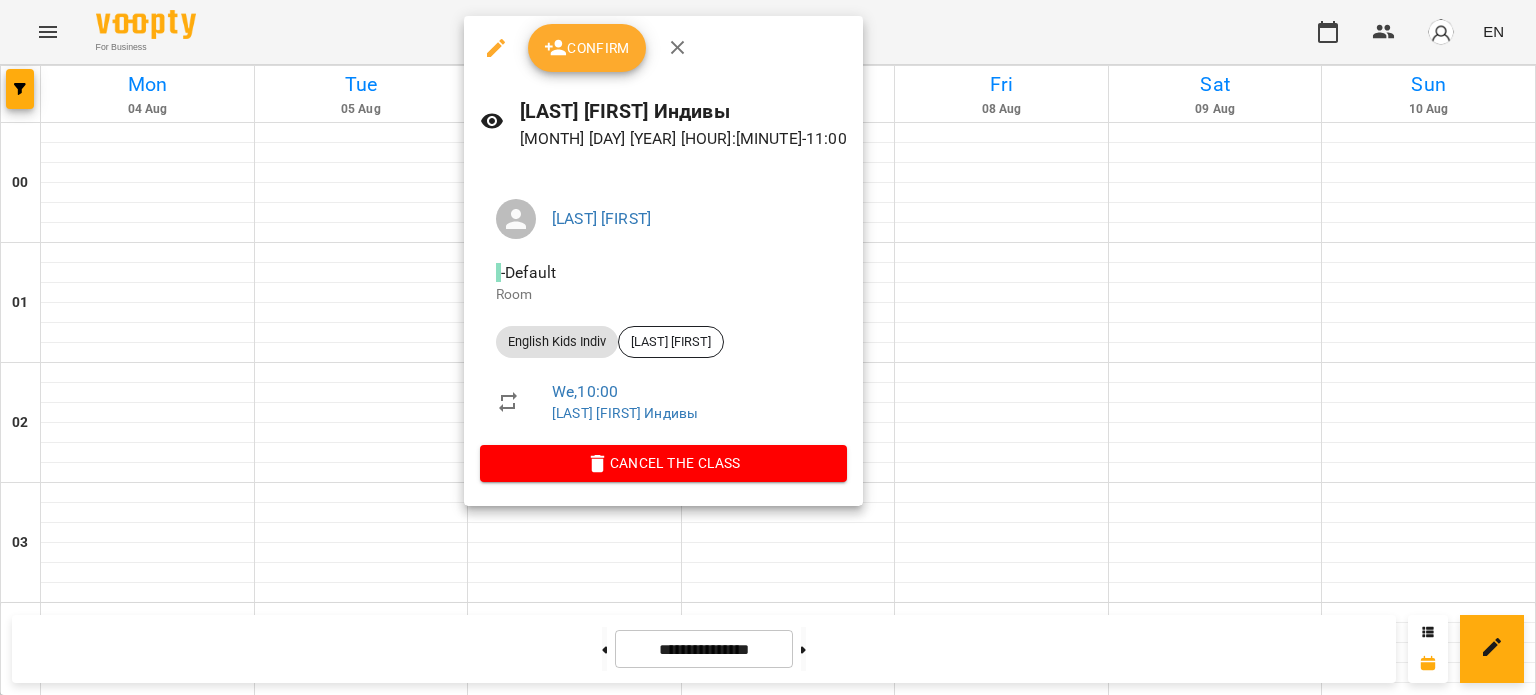 click at bounding box center [768, 347] 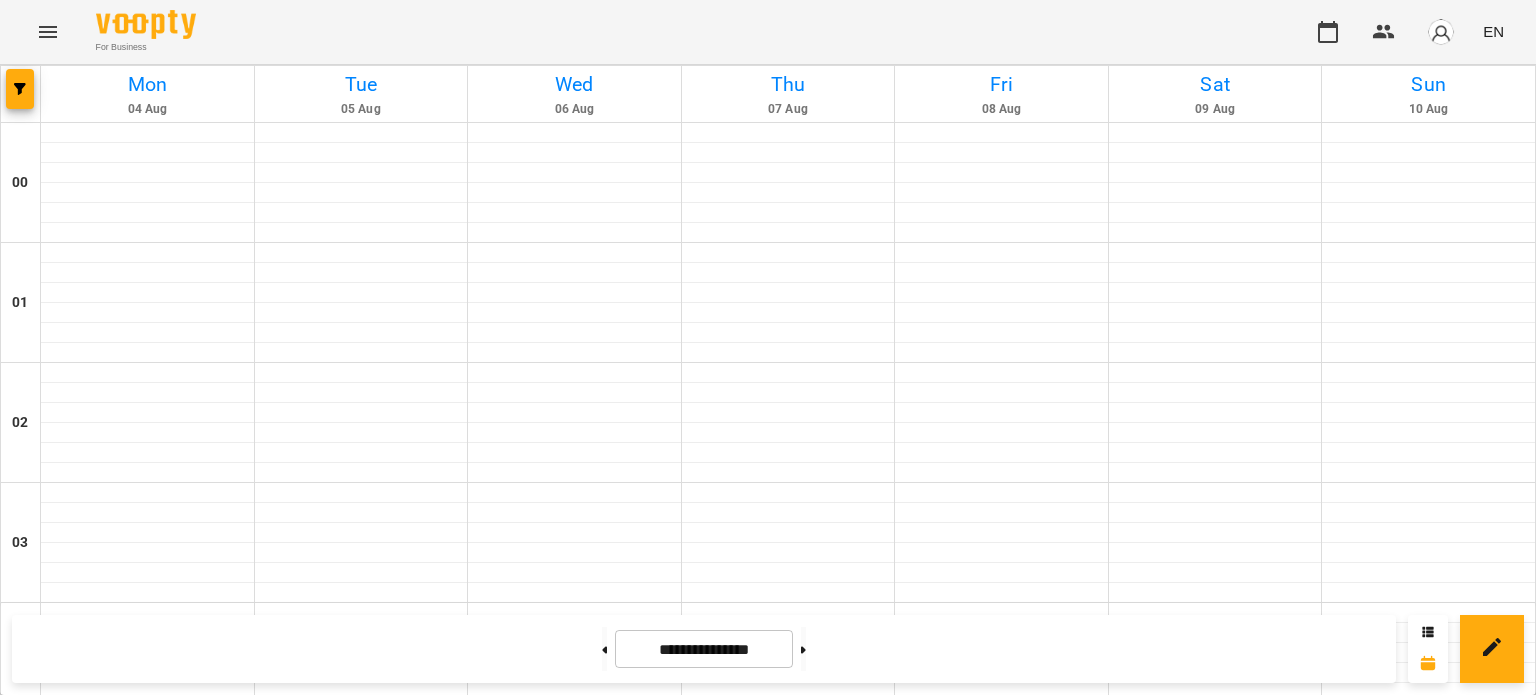 click on "English Kids Indiv - Бавін Володимир" at bounding box center [574, 1397] 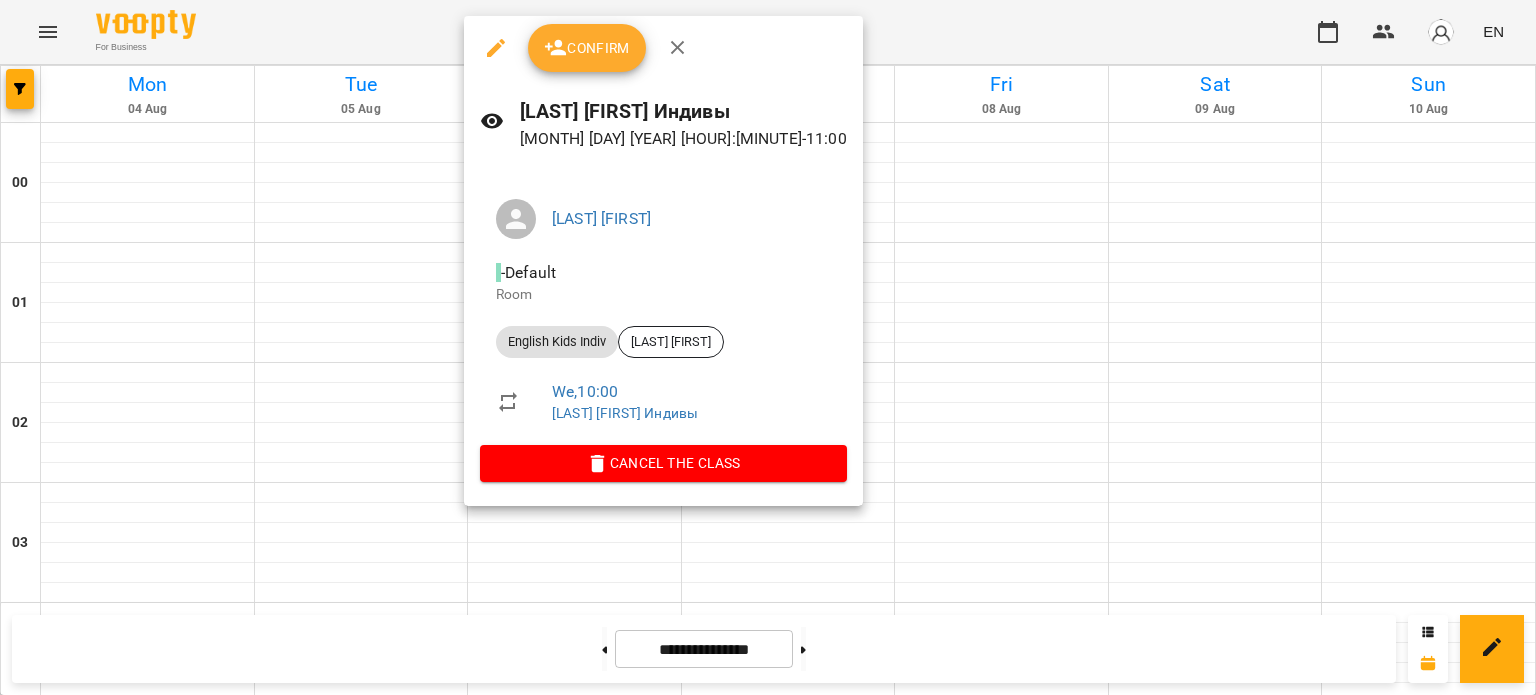 click at bounding box center (768, 347) 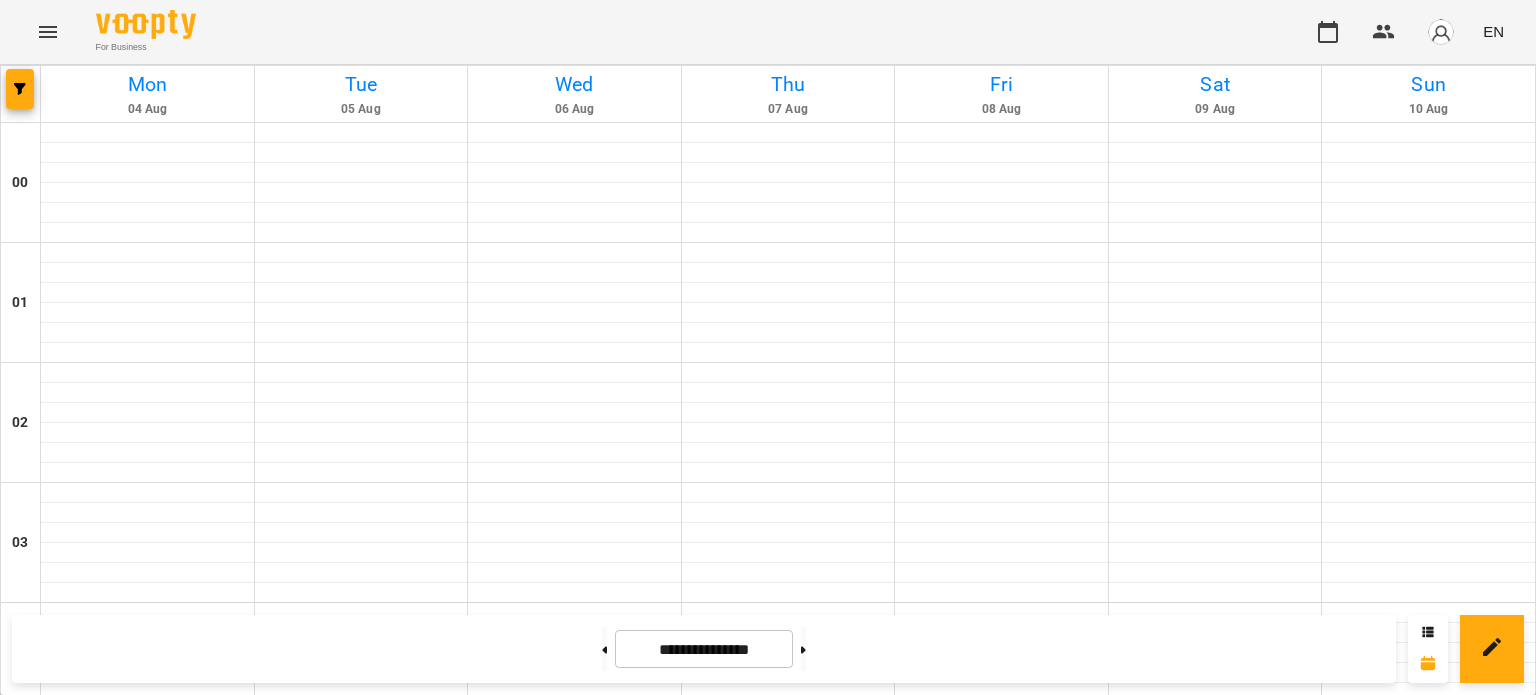click on "English Kids Indiv - Бавін Володимир" at bounding box center (574, 1397) 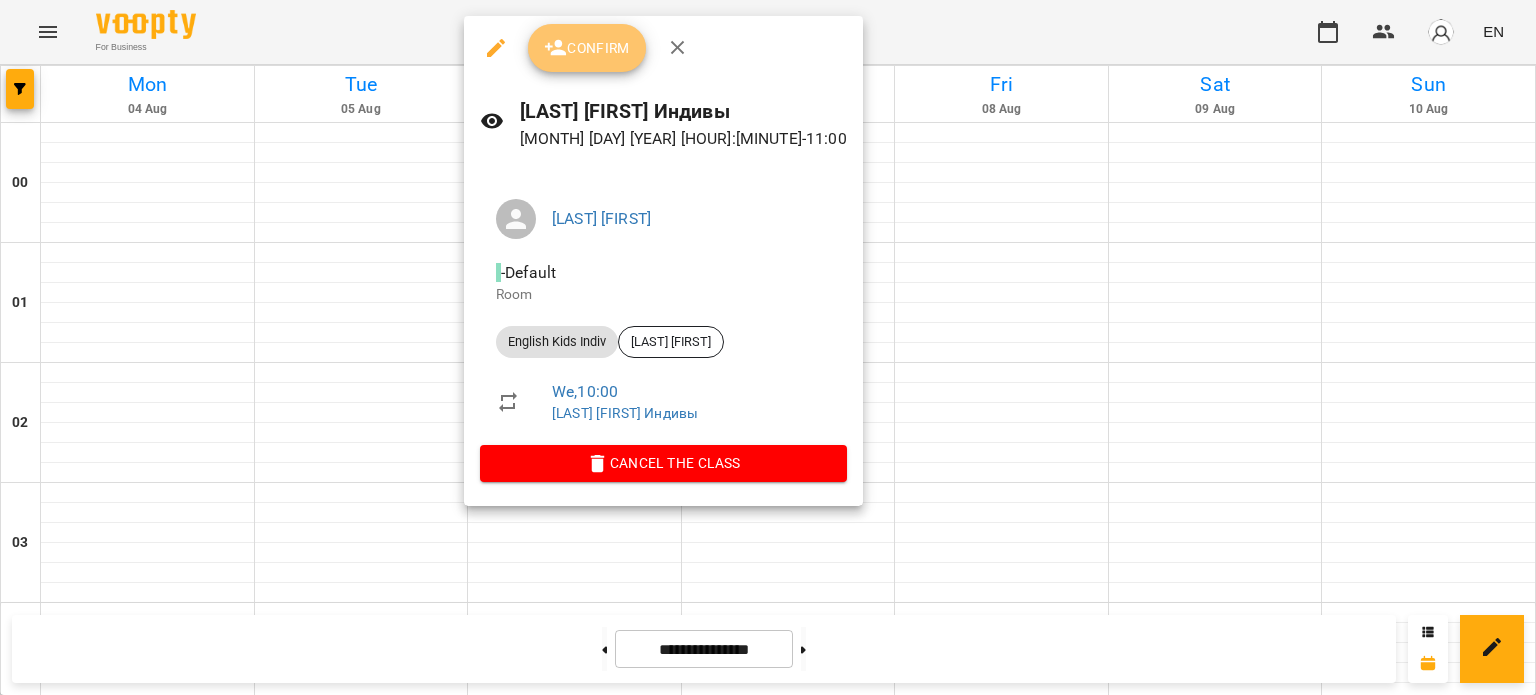 click on "Confirm" at bounding box center [587, 48] 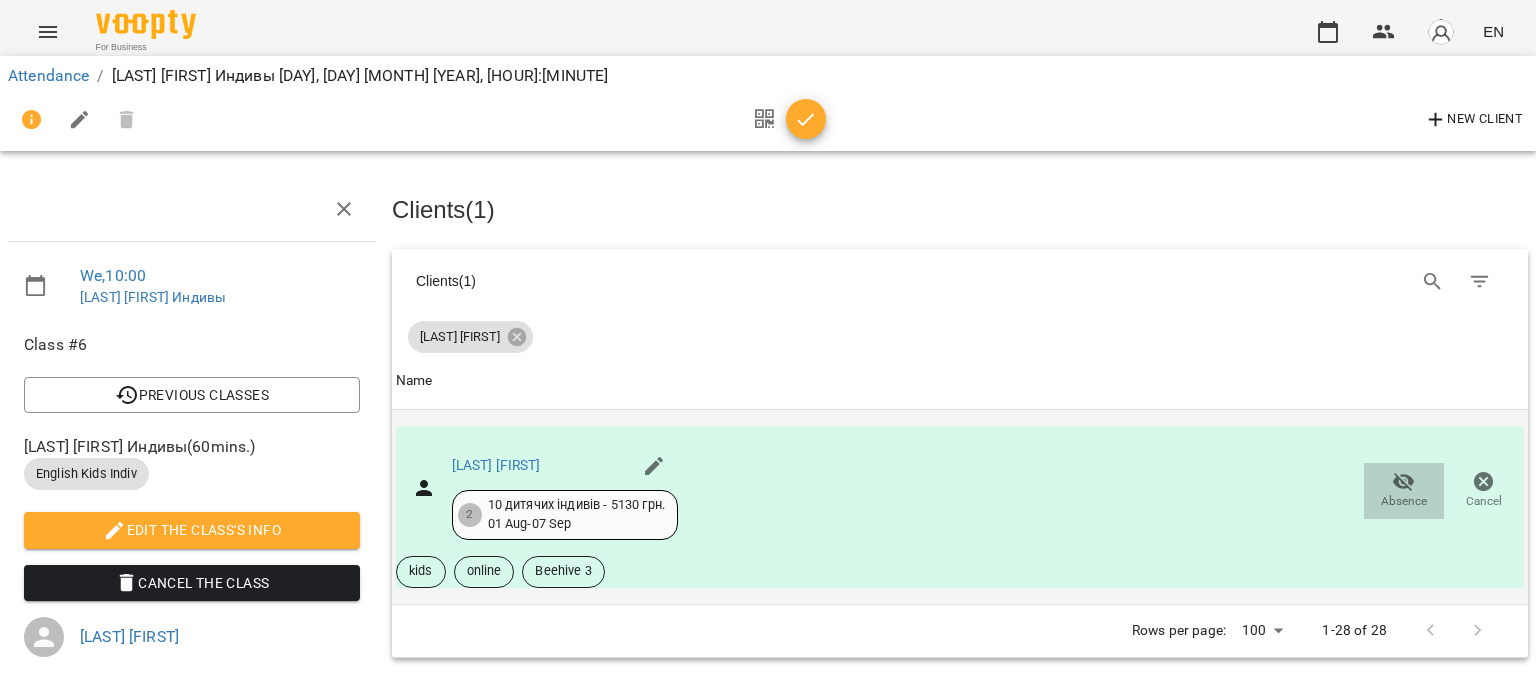 click on "Absence" at bounding box center [1404, 501] 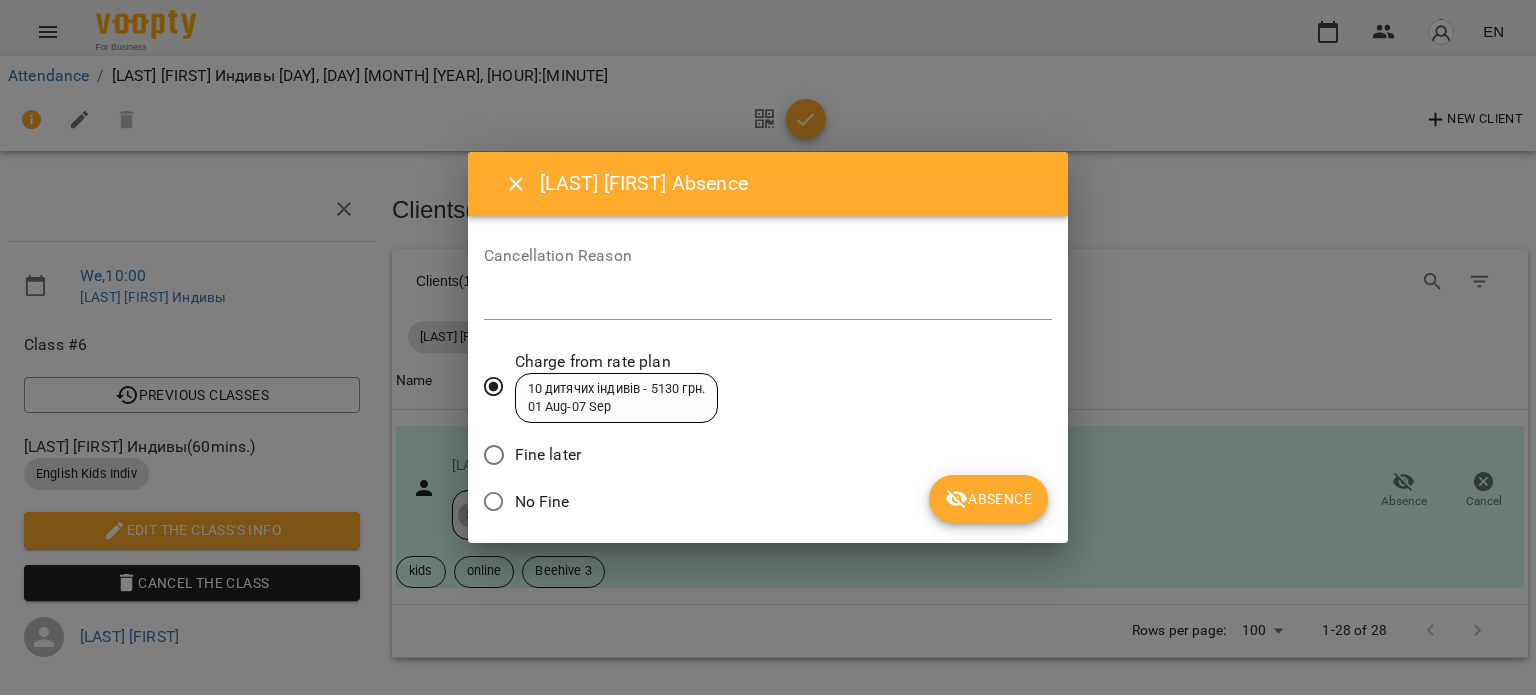 click on "No Fine" at bounding box center [542, 502] 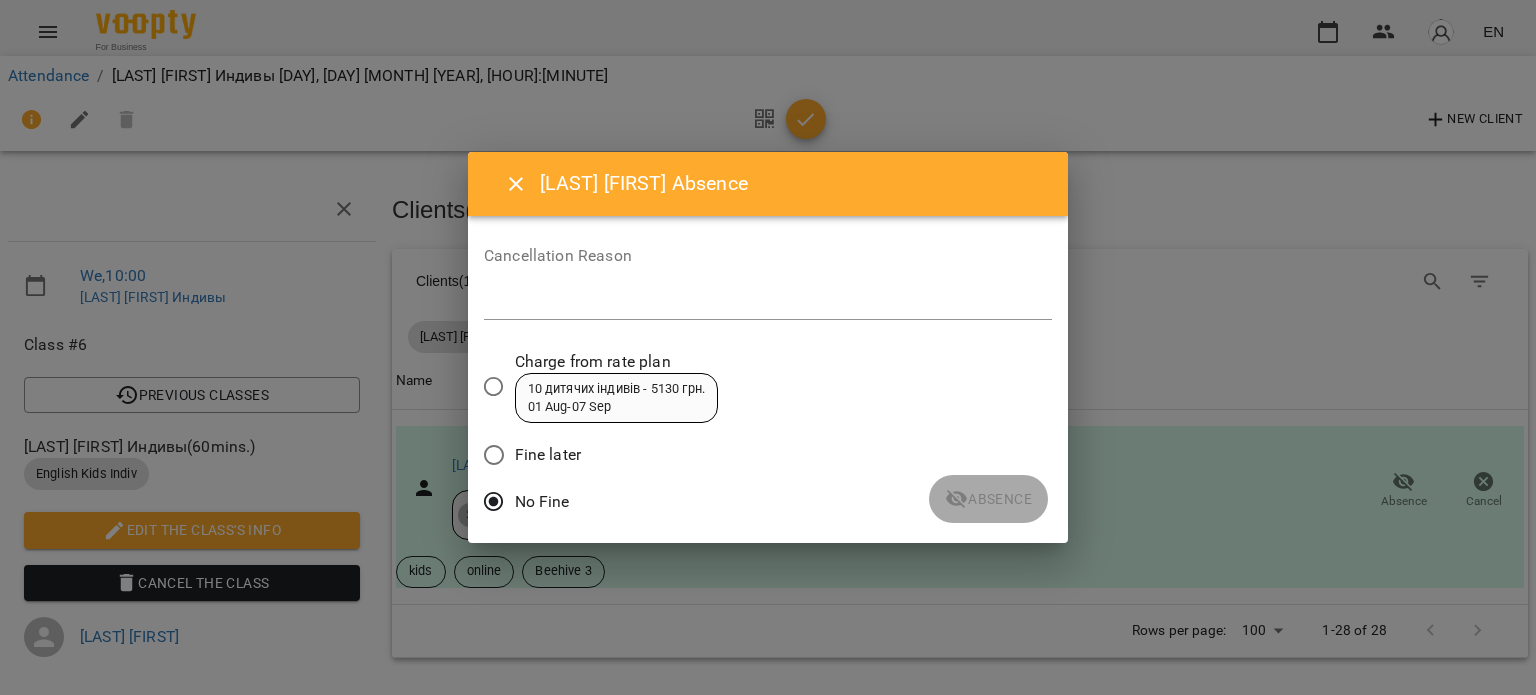 click at bounding box center [768, 303] 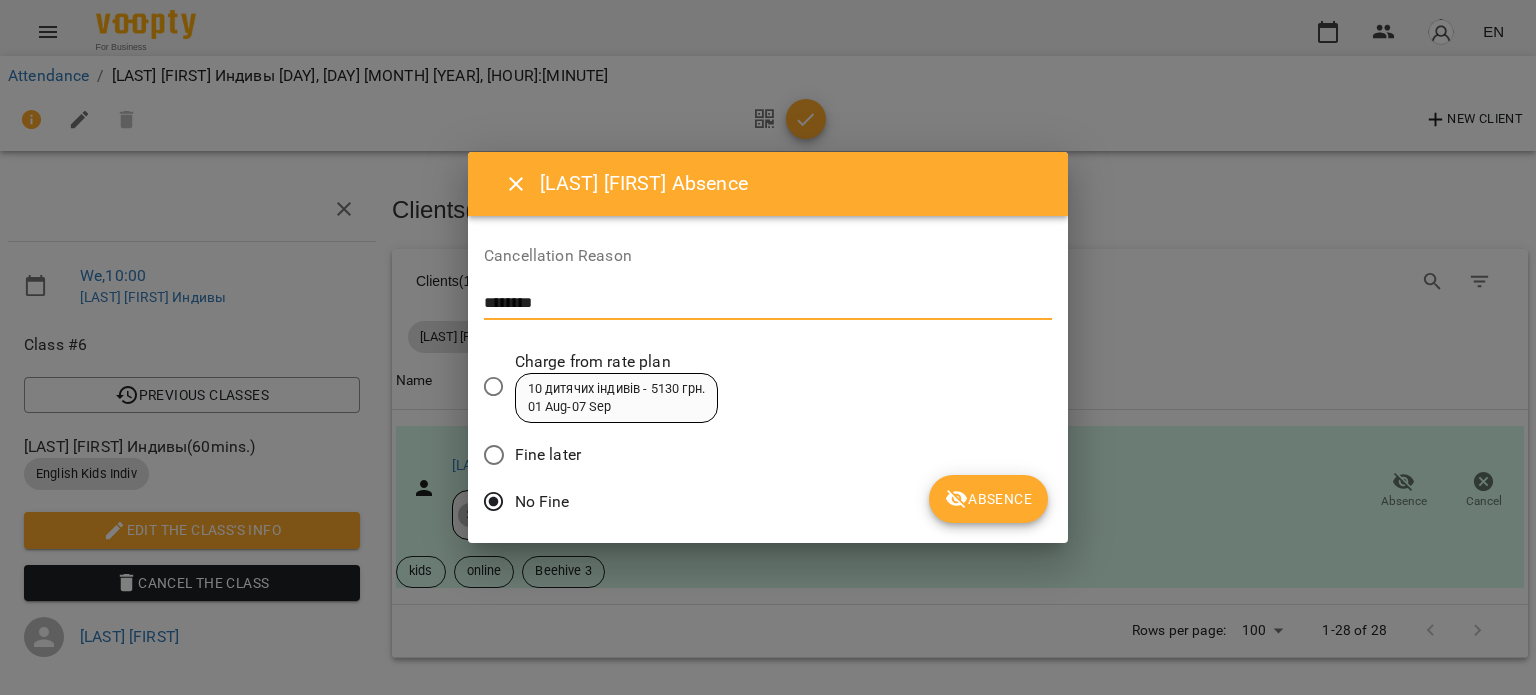 type on "********" 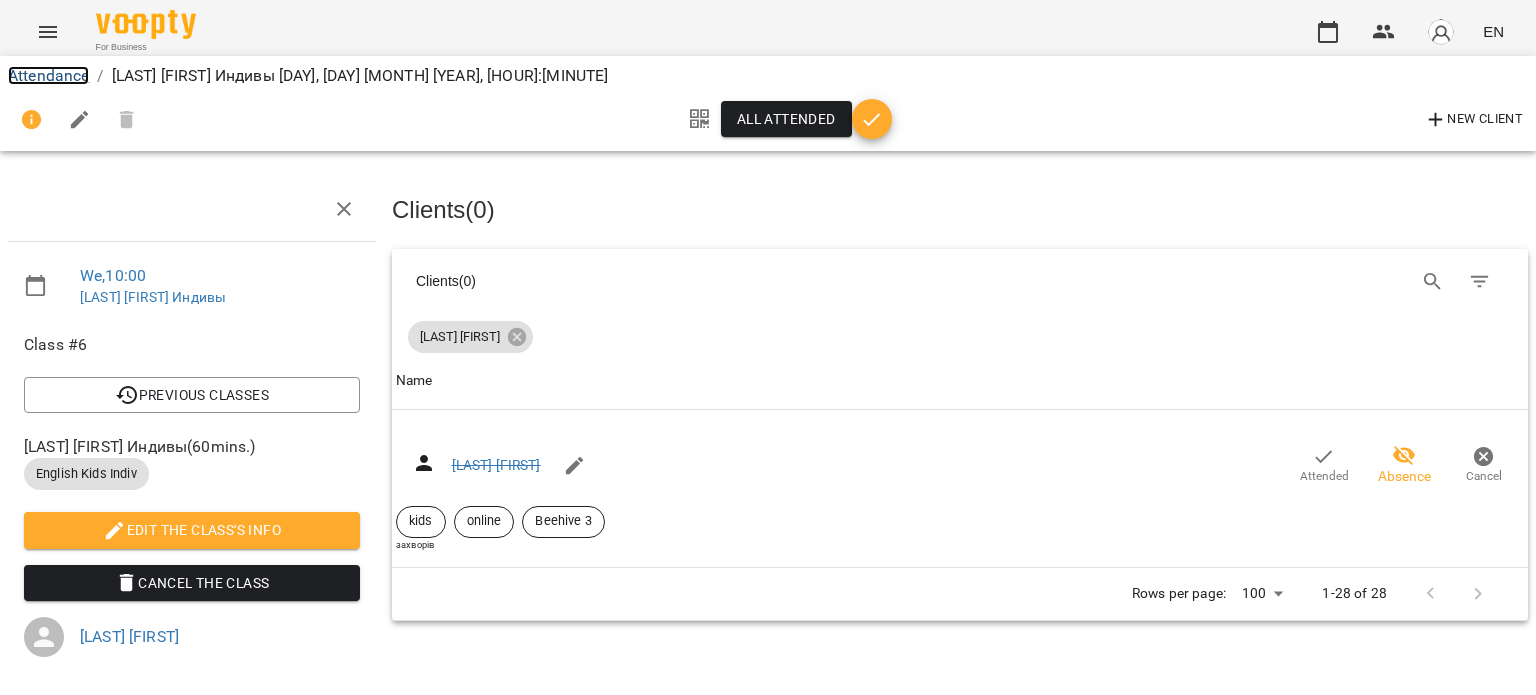 click on "Attendance" at bounding box center [48, 75] 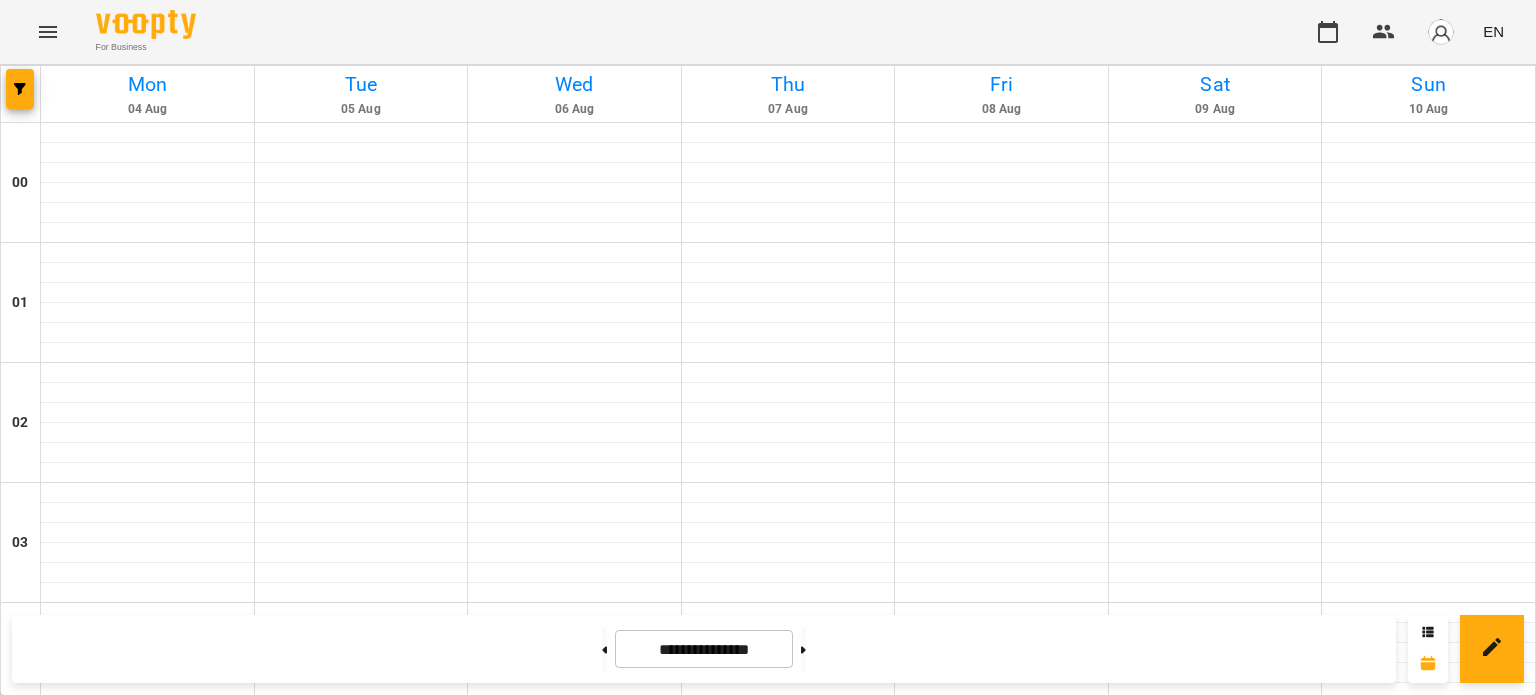 scroll, scrollTop: 1300, scrollLeft: 0, axis: vertical 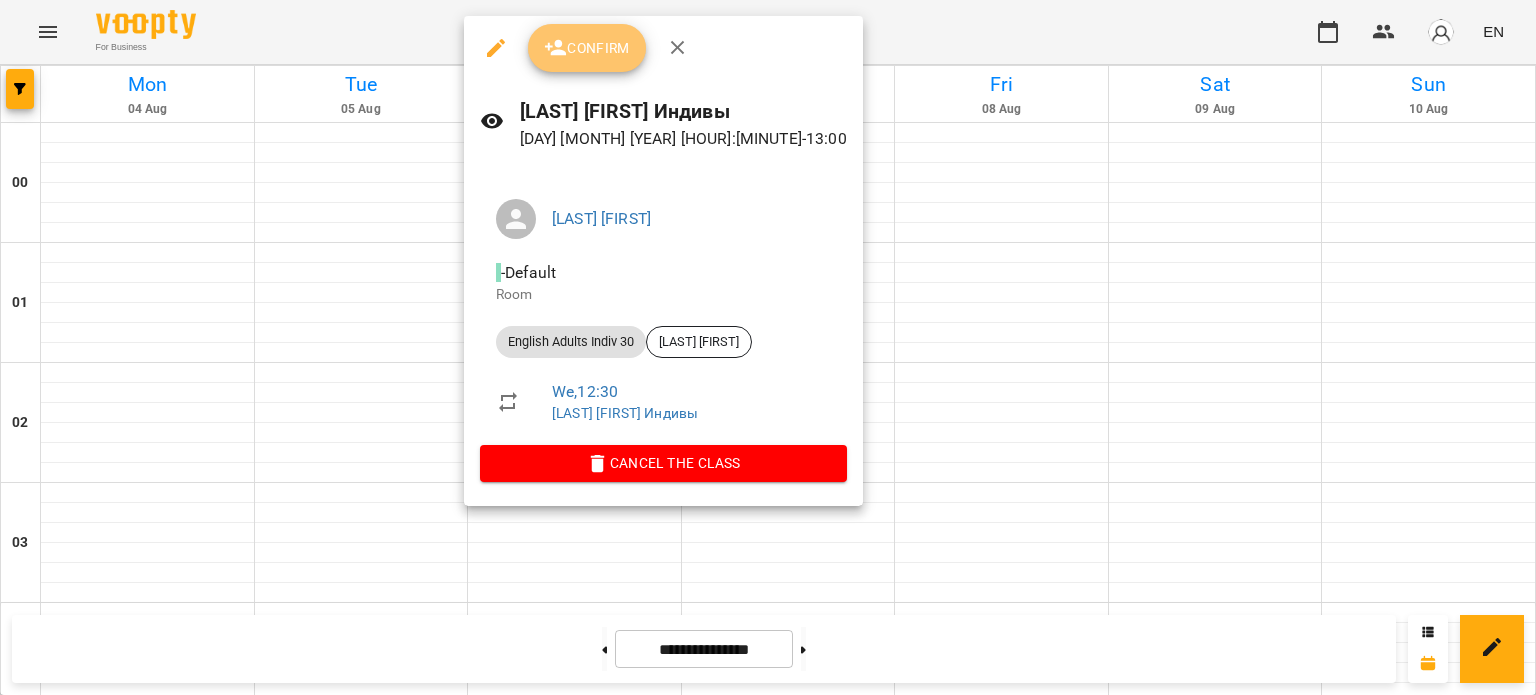 click on "Confirm" at bounding box center [587, 48] 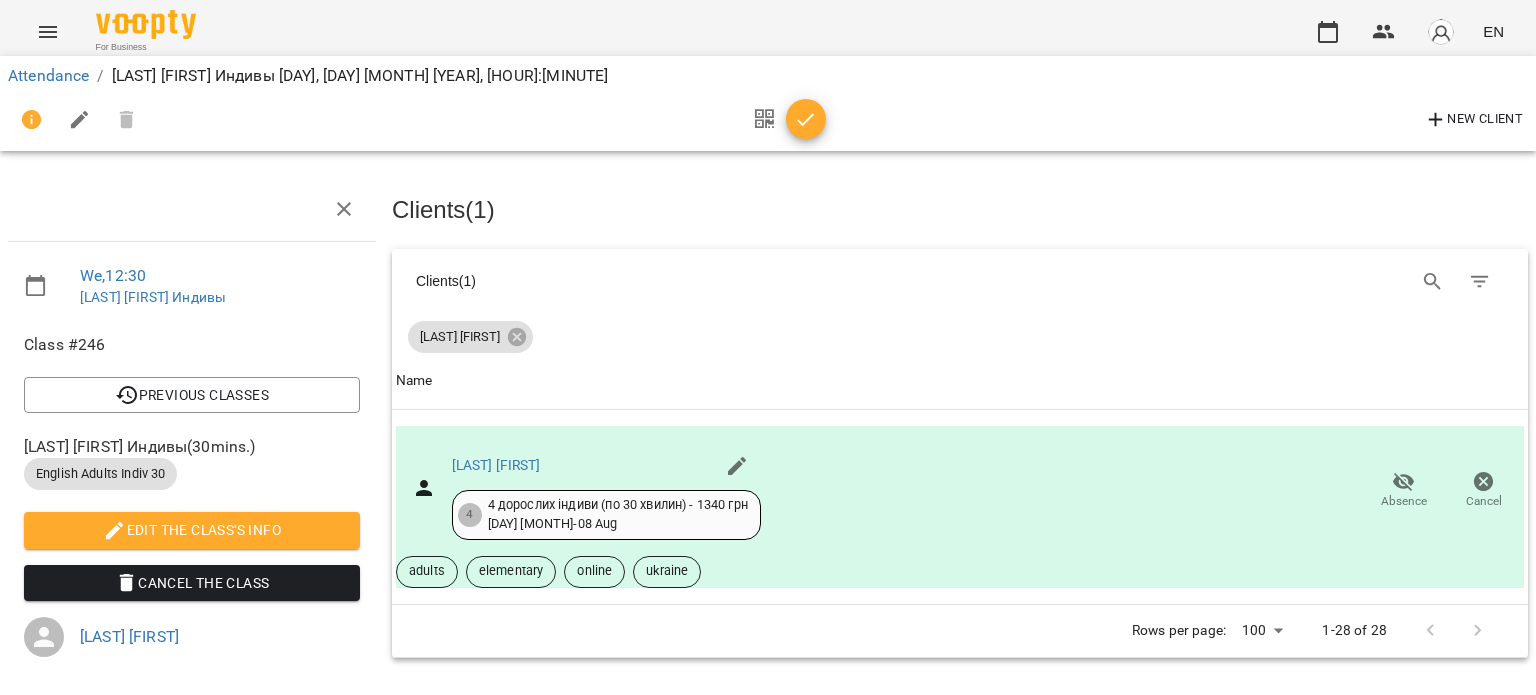 click 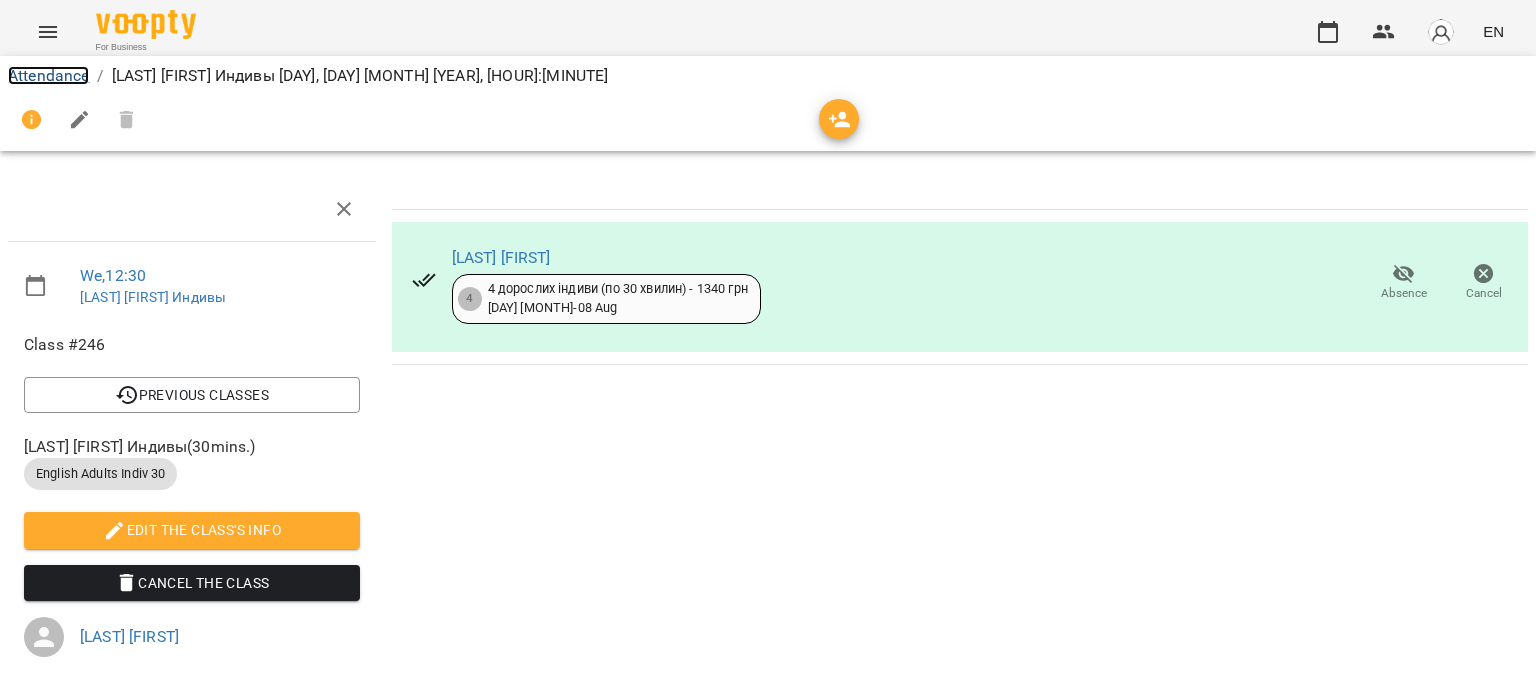 click on "Attendance" at bounding box center [48, 75] 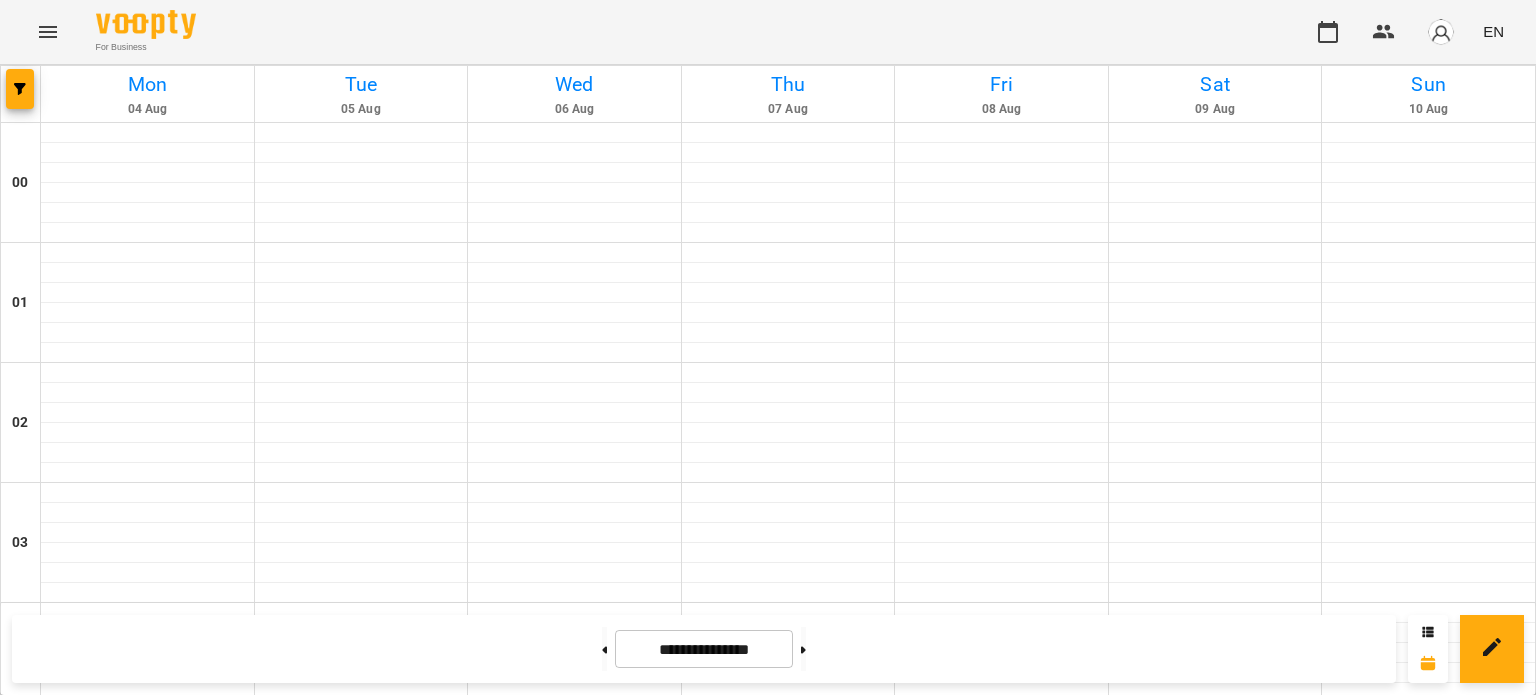 scroll, scrollTop: 1100, scrollLeft: 0, axis: vertical 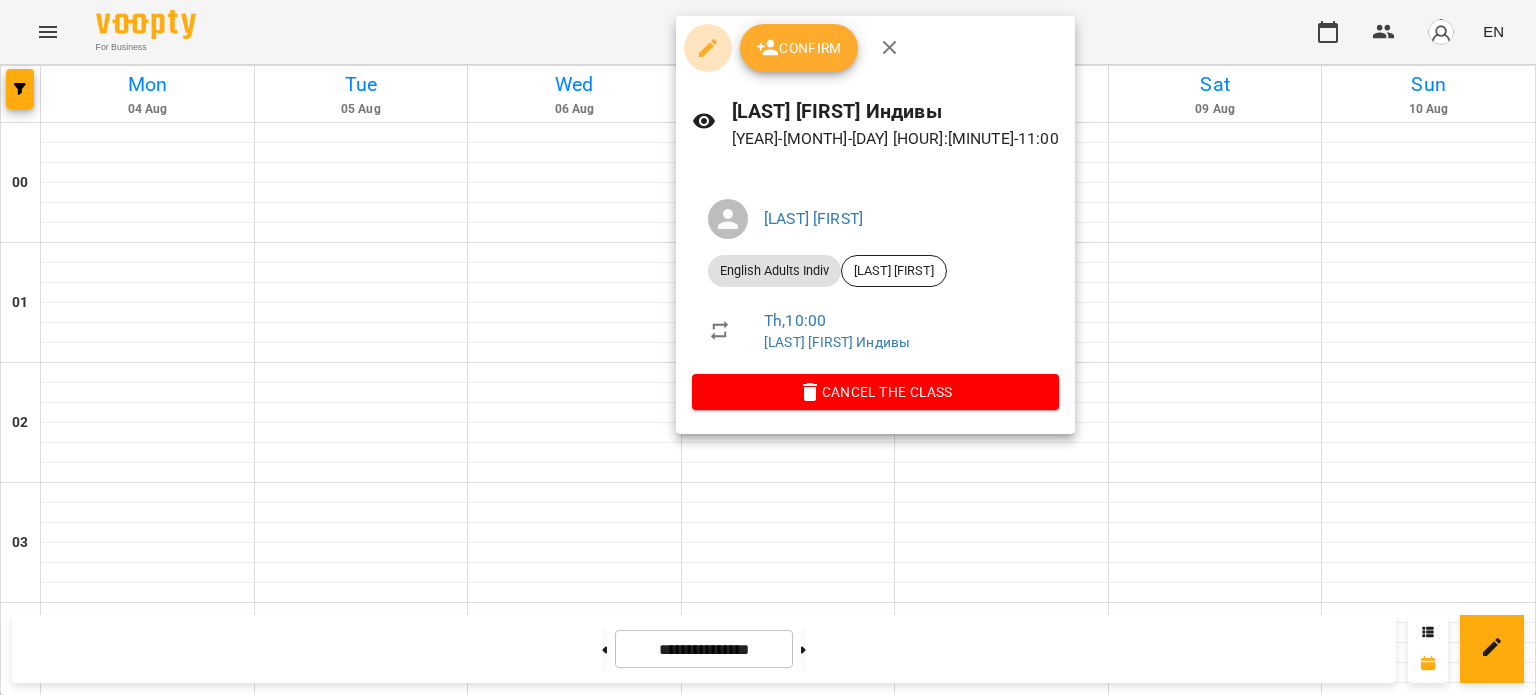 click 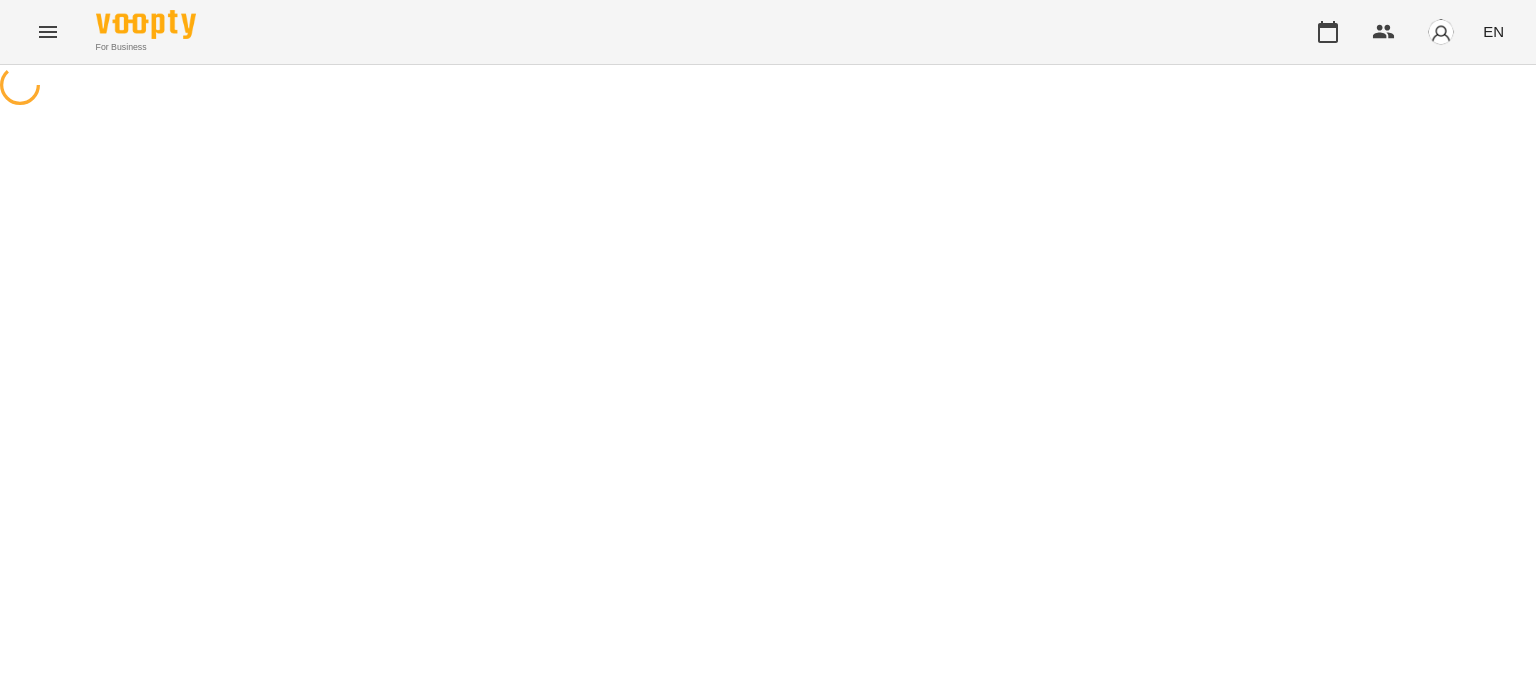 select on "**********" 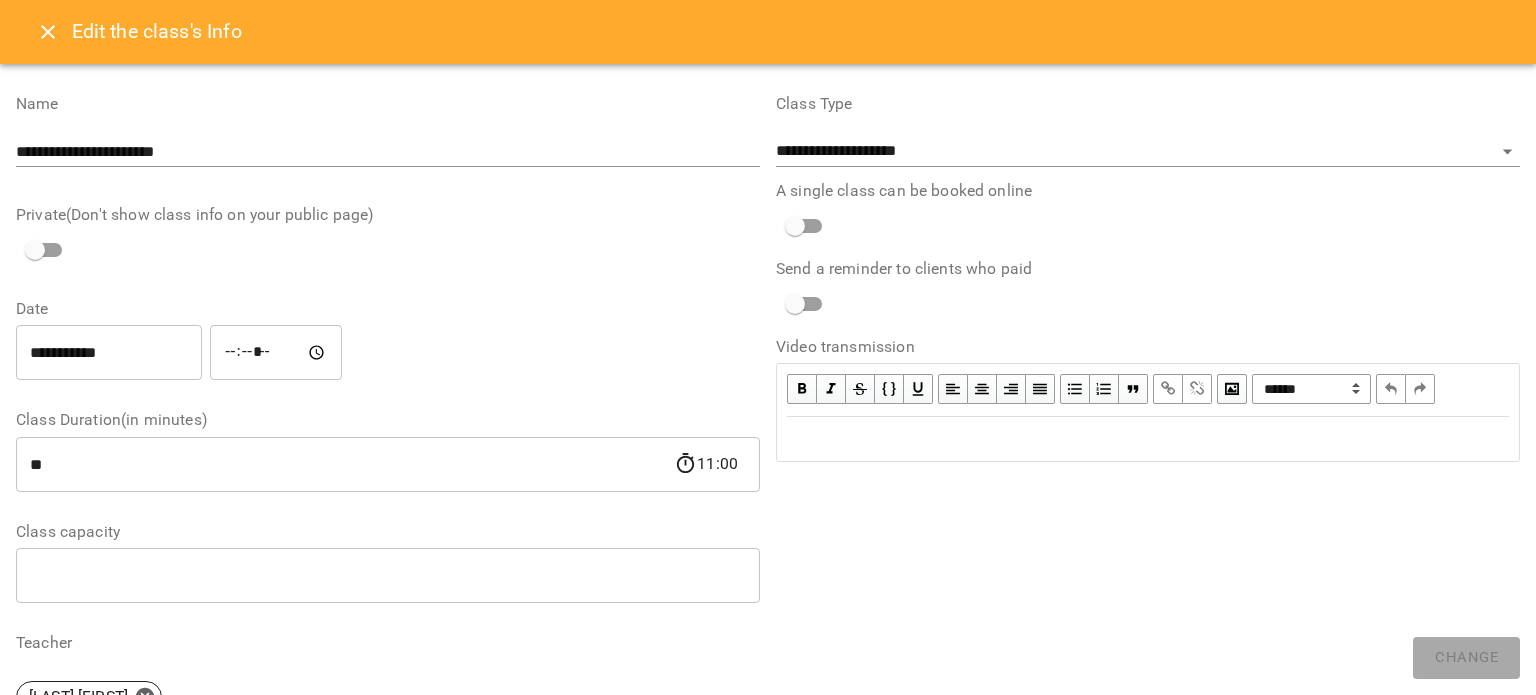 click on "**********" at bounding box center [109, 353] 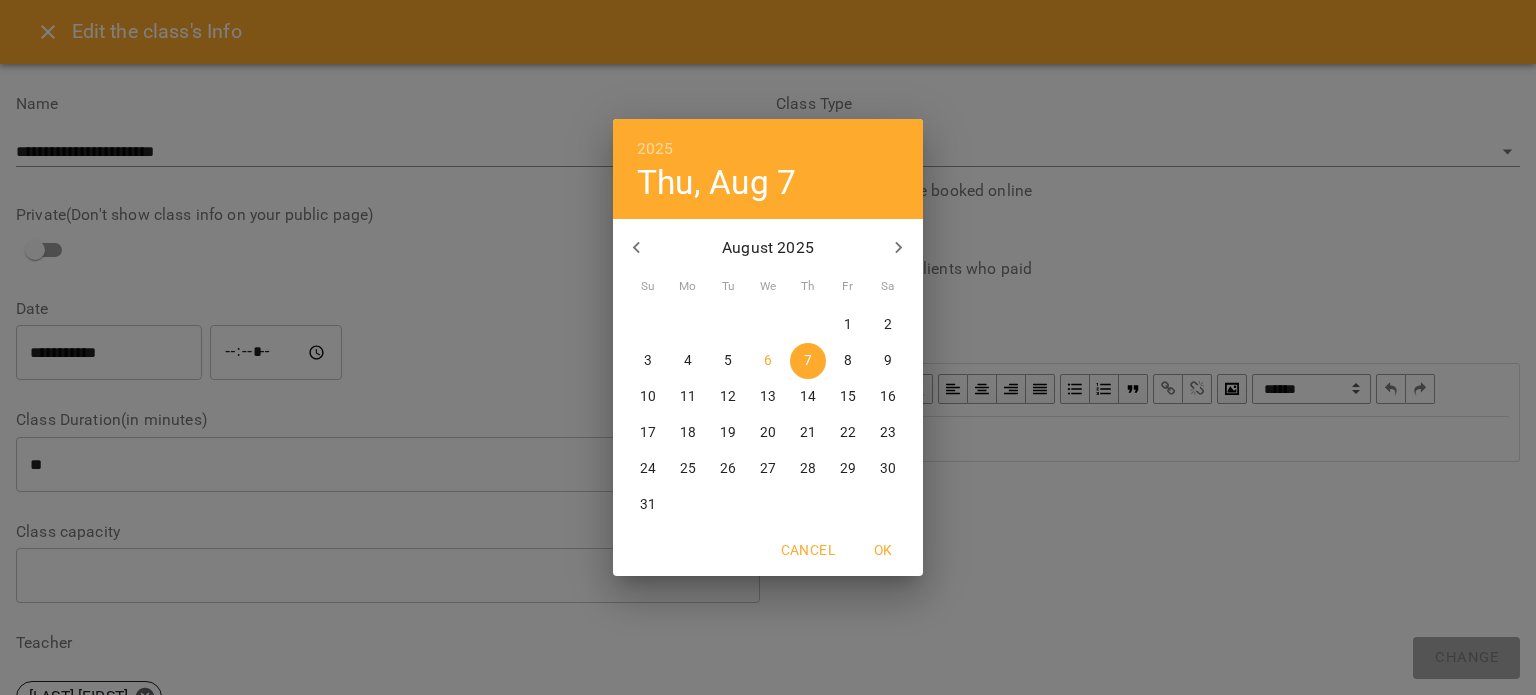 click on "6" at bounding box center [768, 361] 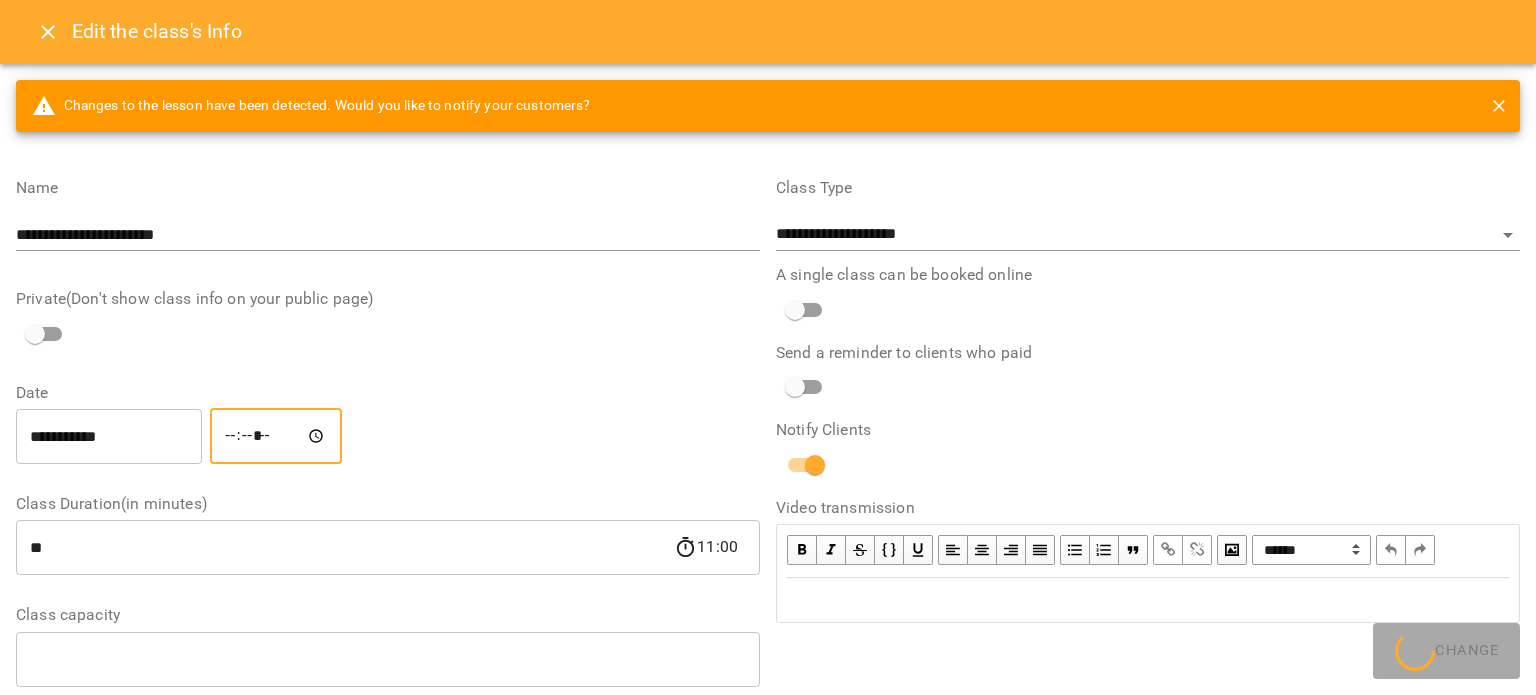 click on "*****" at bounding box center [276, 436] 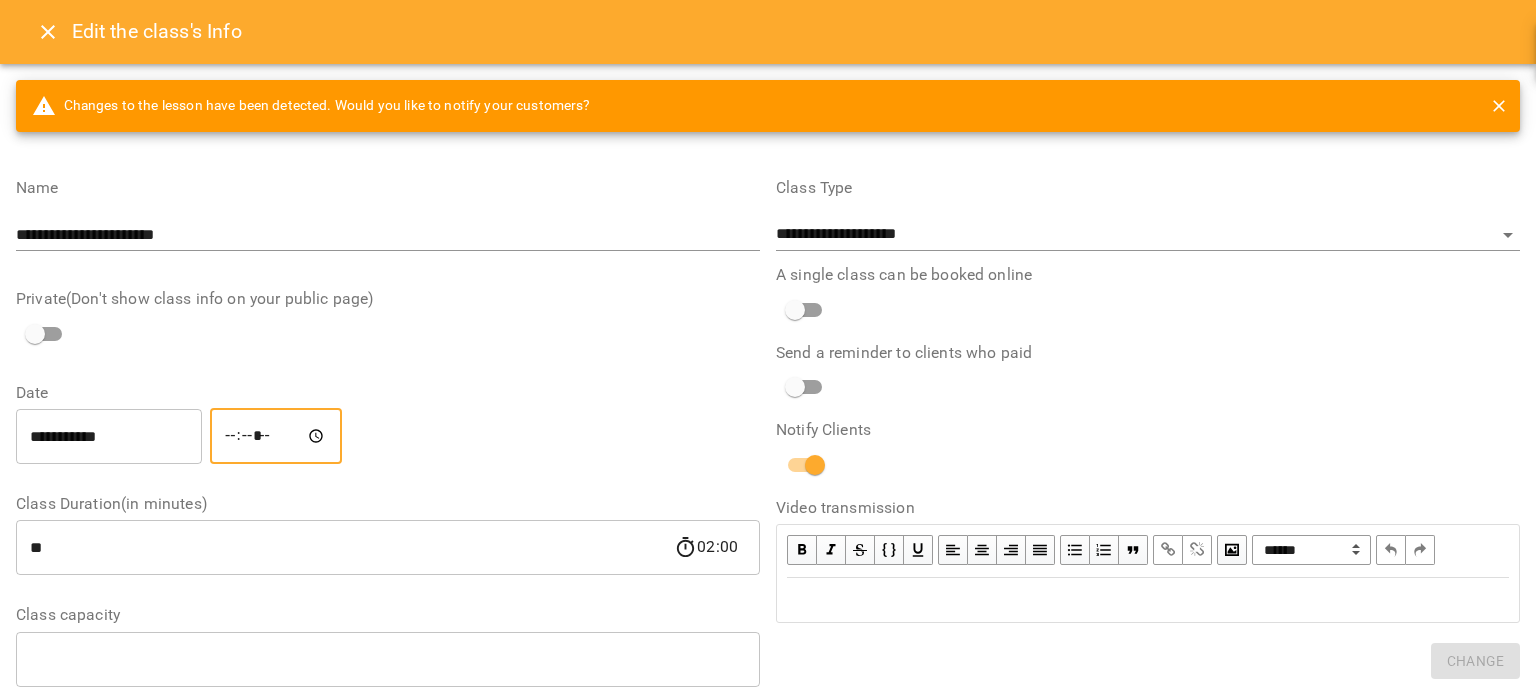 type on "*****" 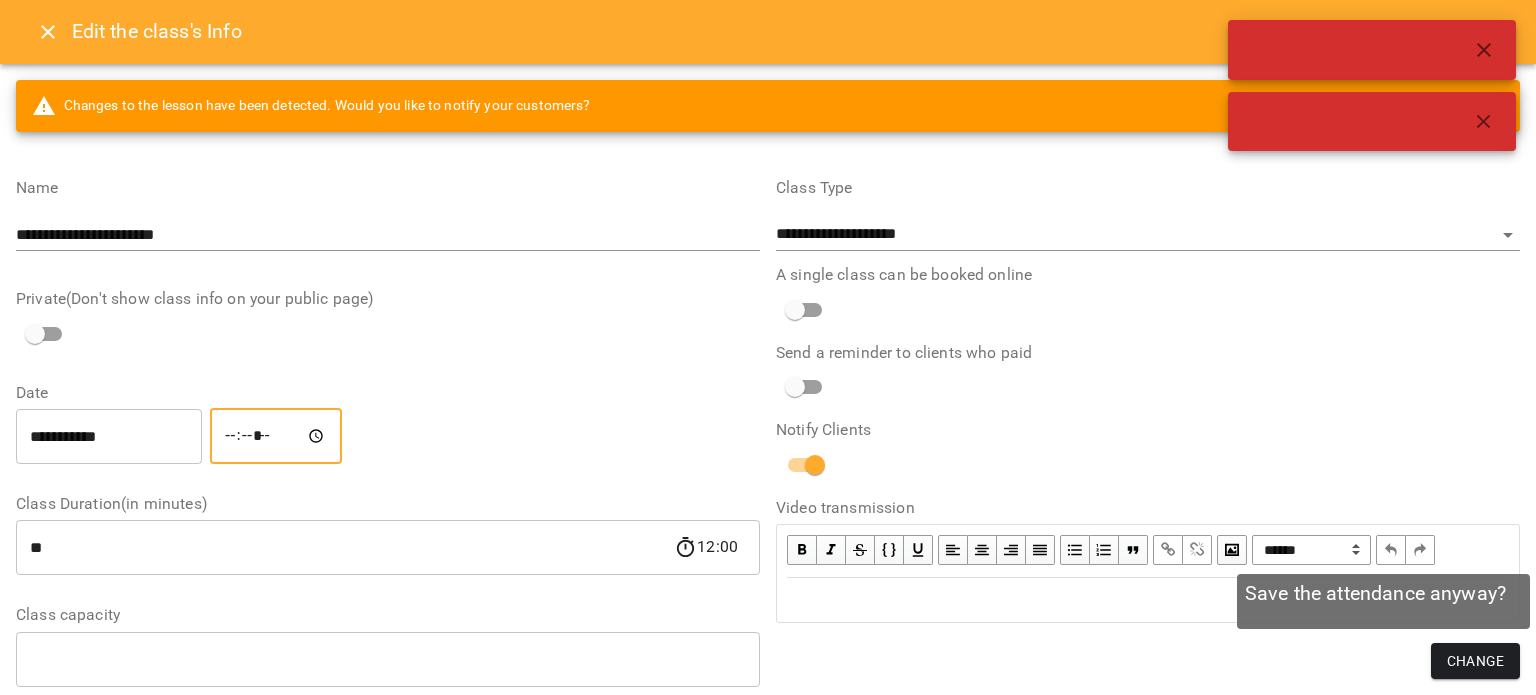 click on "Change" at bounding box center (1475, 661) 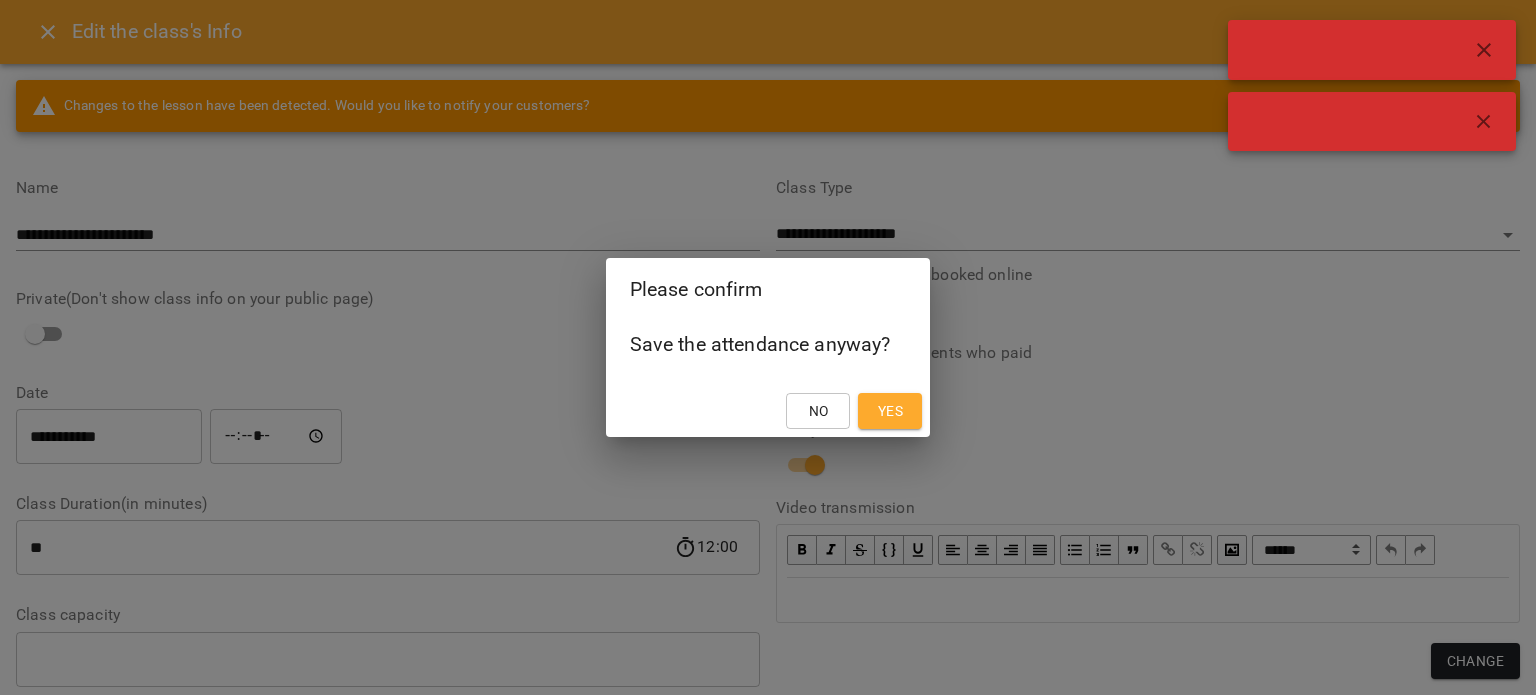 click on "Yes" at bounding box center (890, 411) 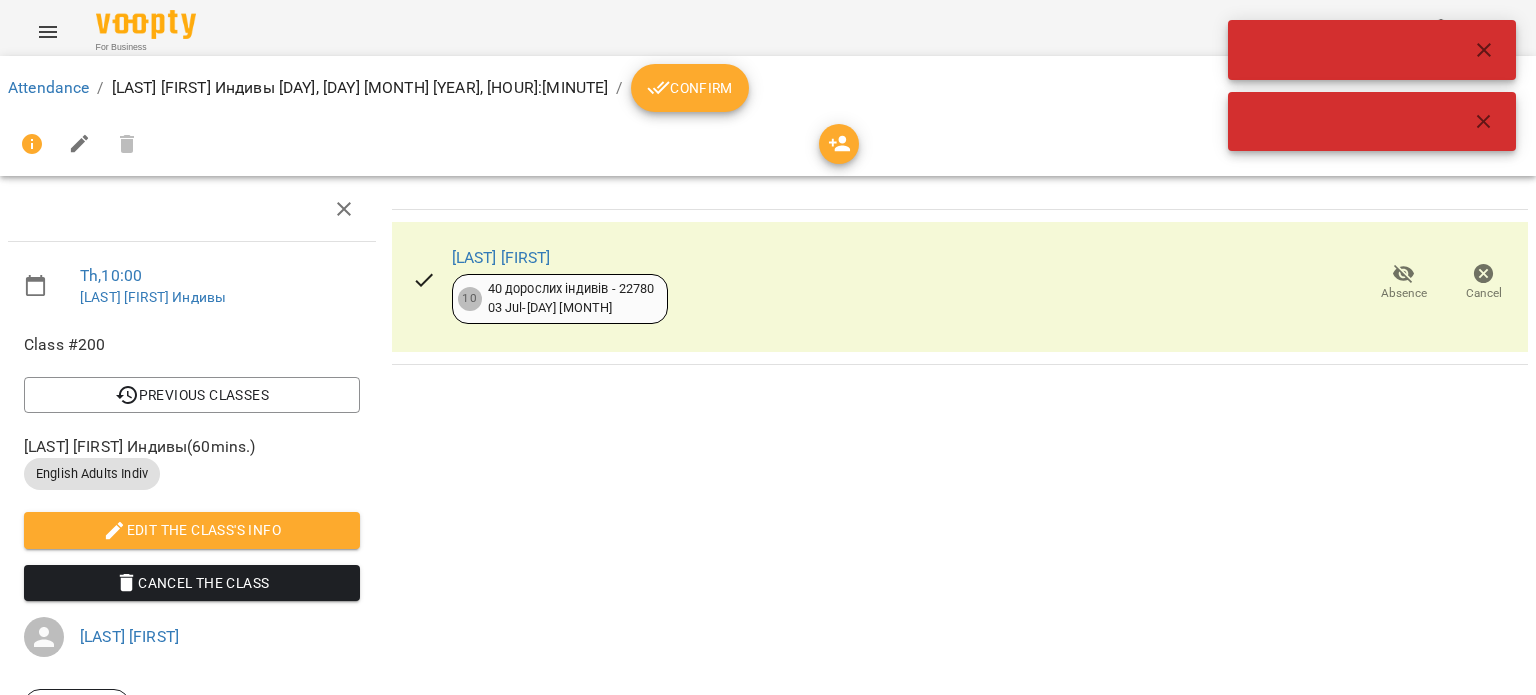 click on "Confirm" at bounding box center [690, 88] 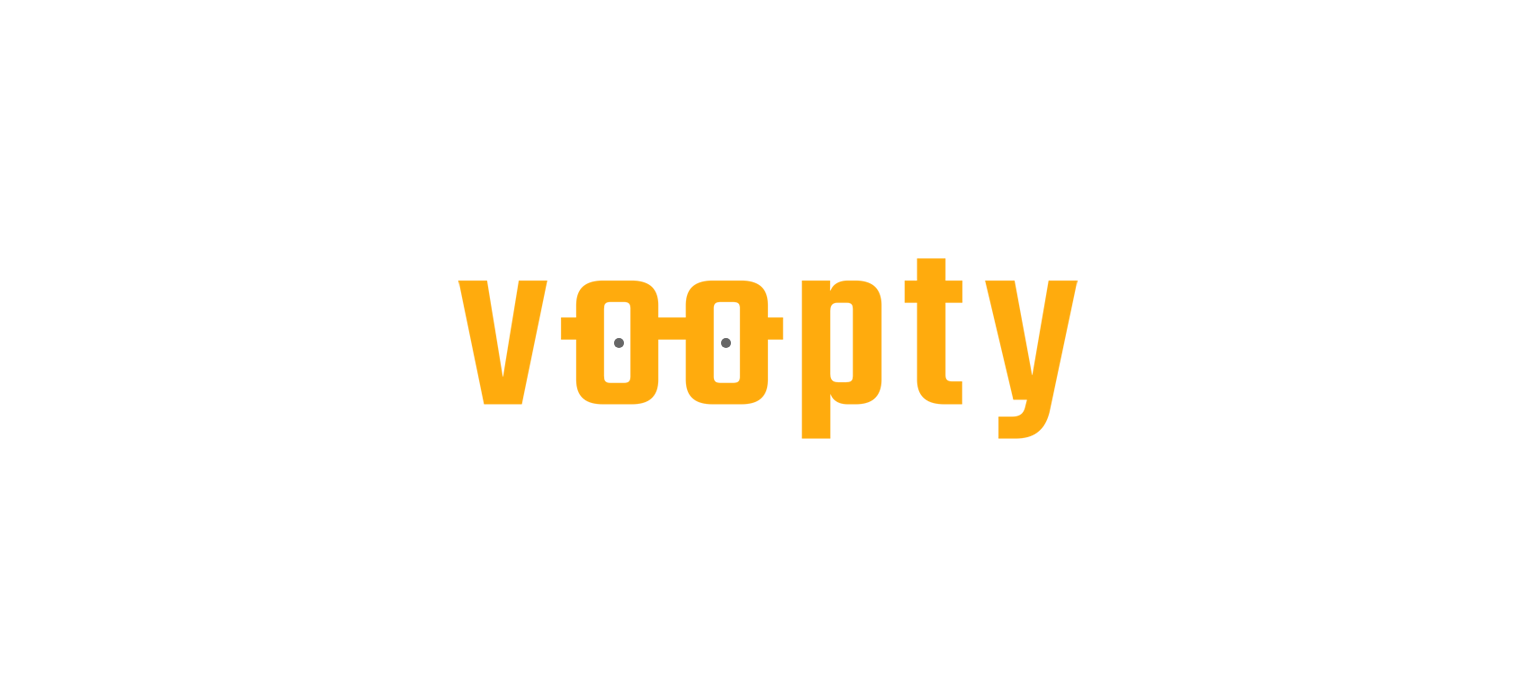 scroll, scrollTop: 0, scrollLeft: 0, axis: both 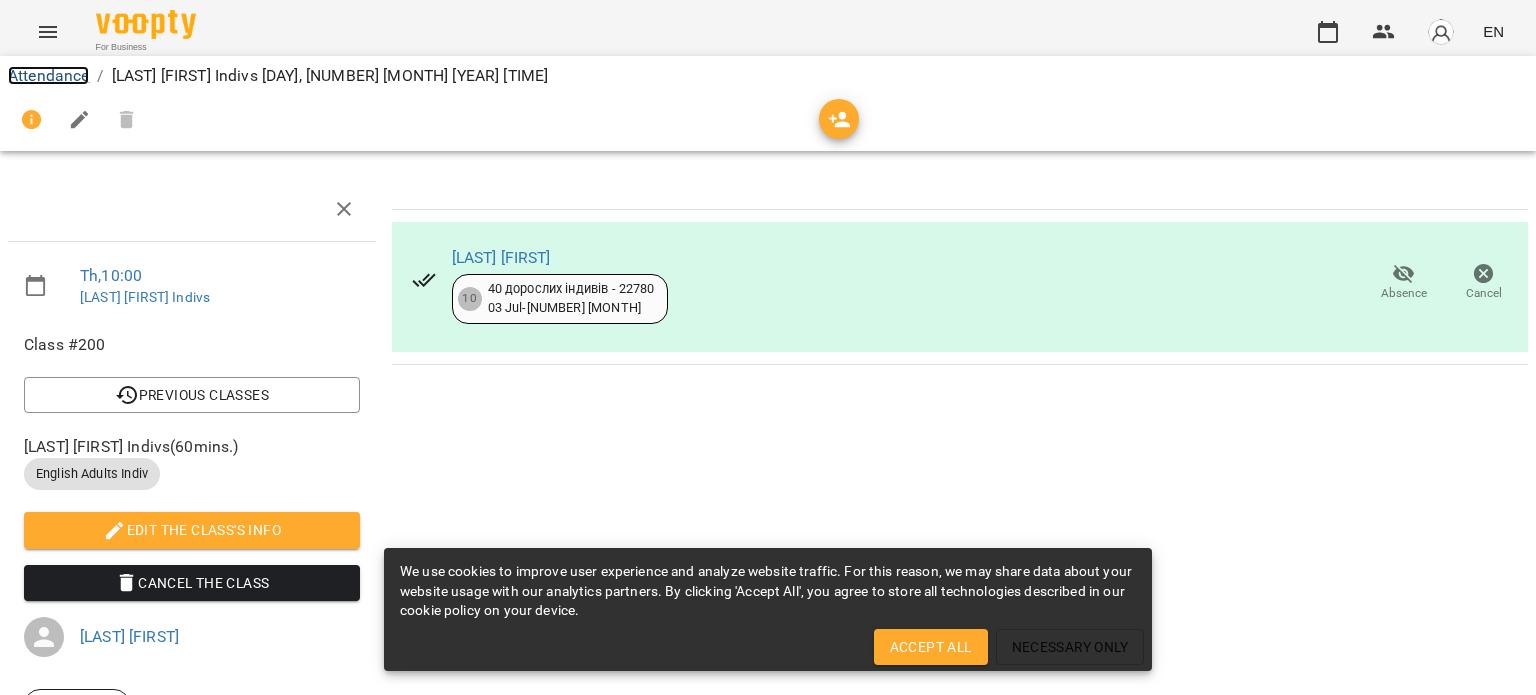 click on "Attendance" at bounding box center [48, 75] 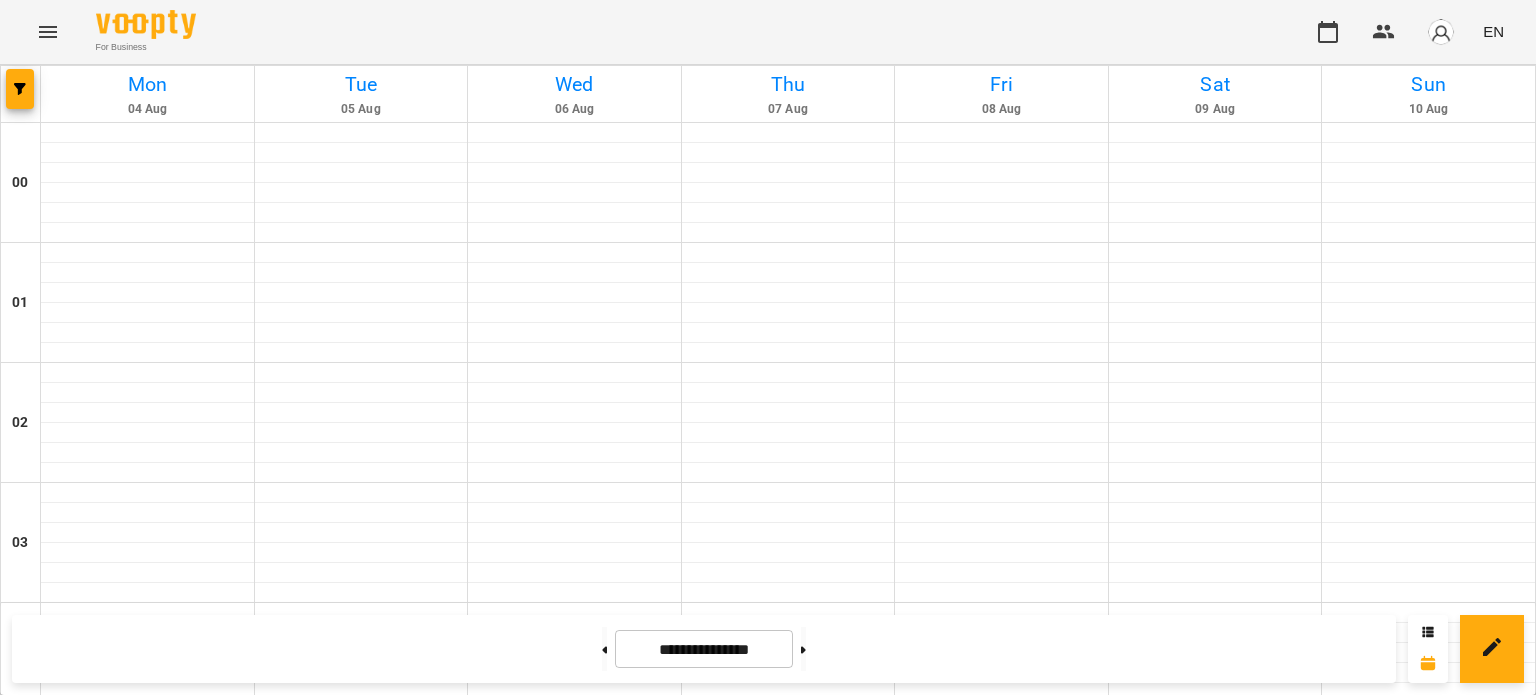 scroll, scrollTop: 1500, scrollLeft: 0, axis: vertical 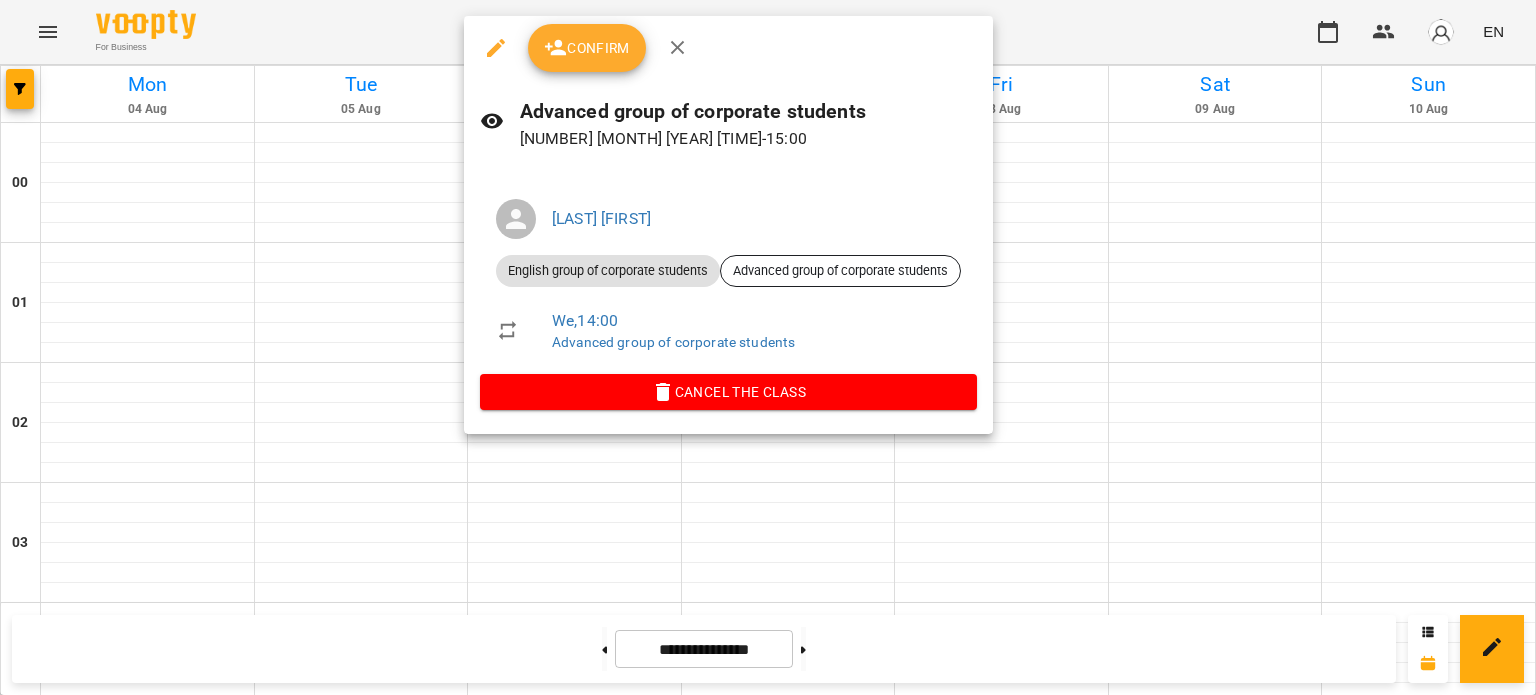 click on "Confirm" at bounding box center (587, 48) 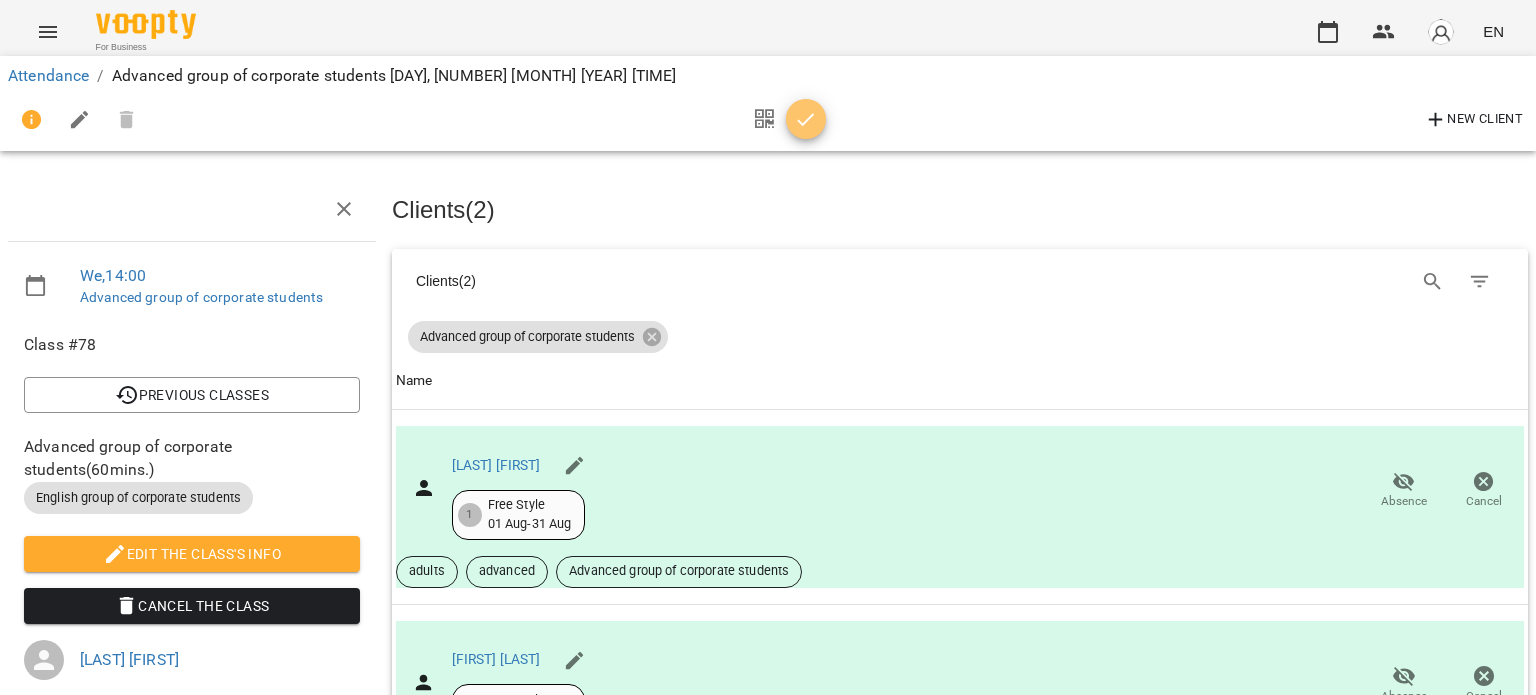 click 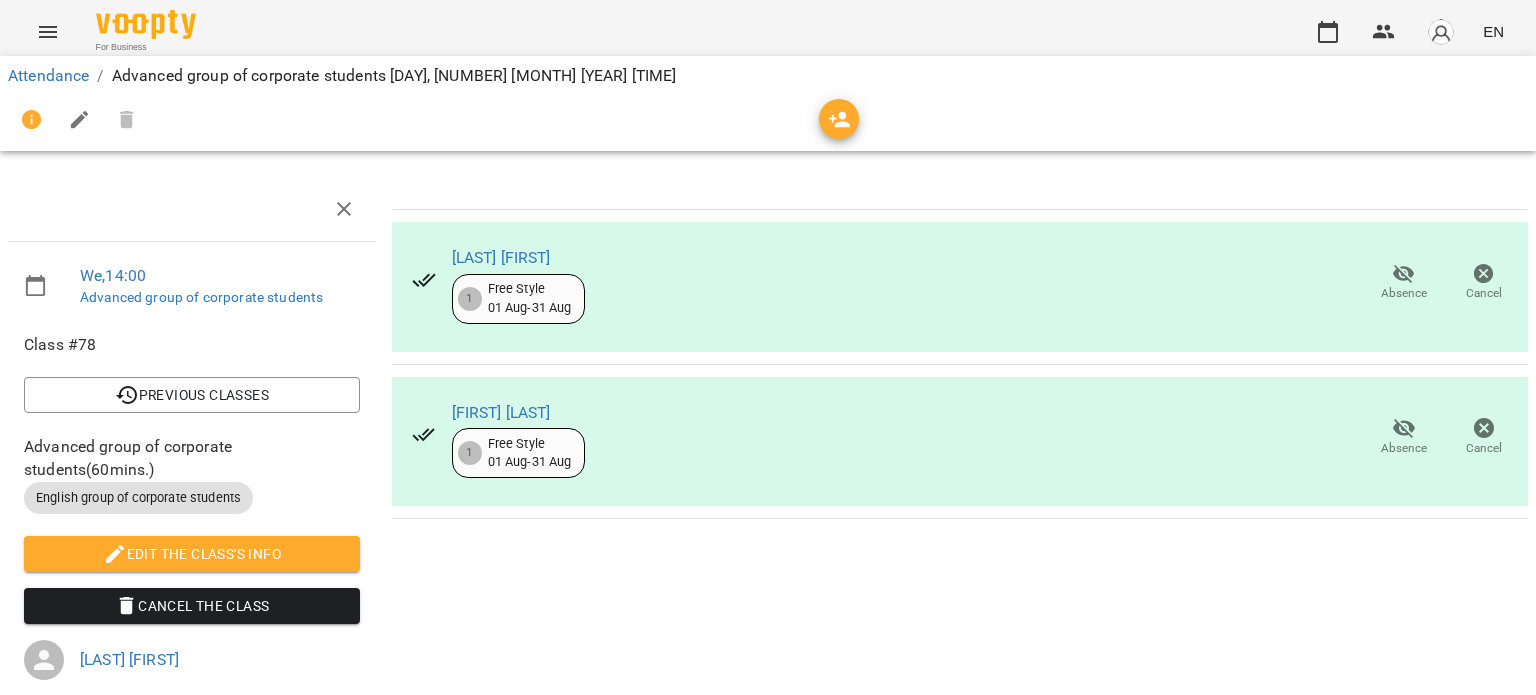 click 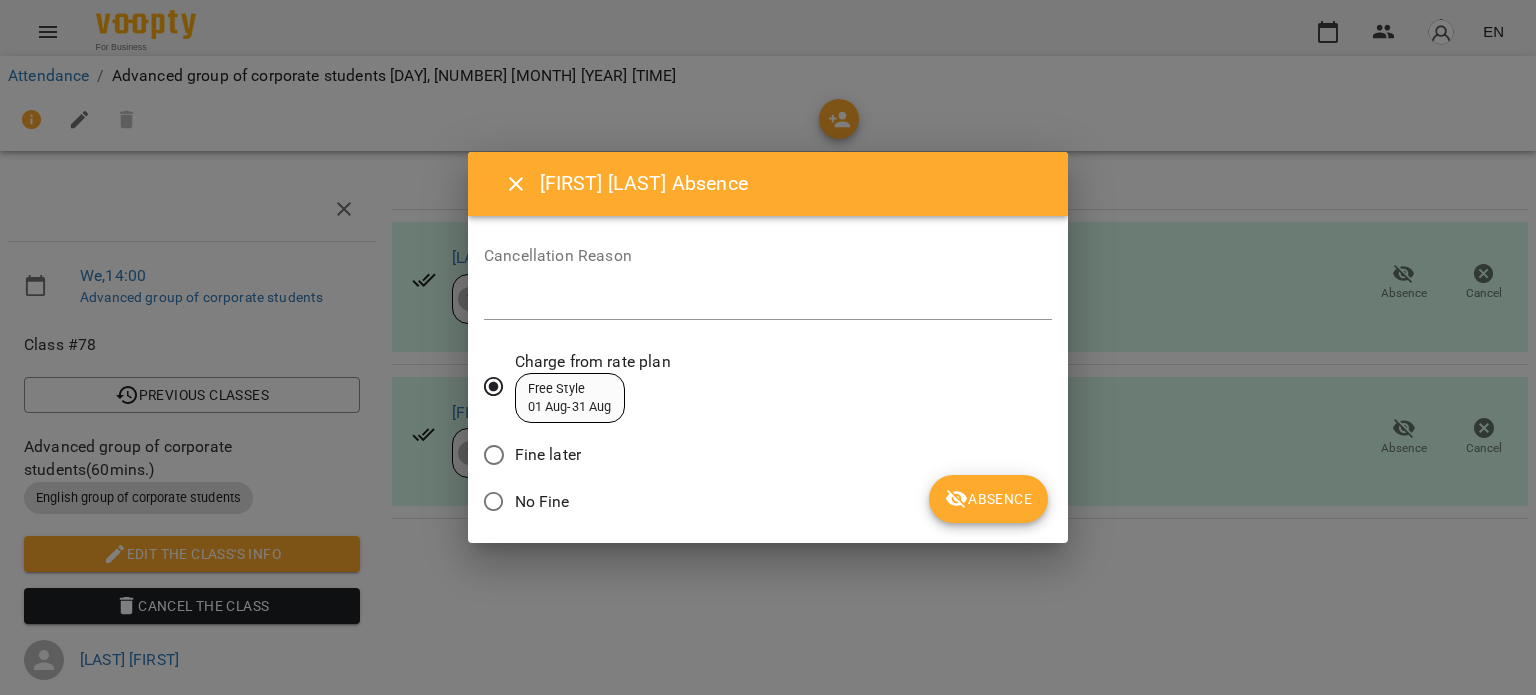 click on "Absence" at bounding box center (988, 499) 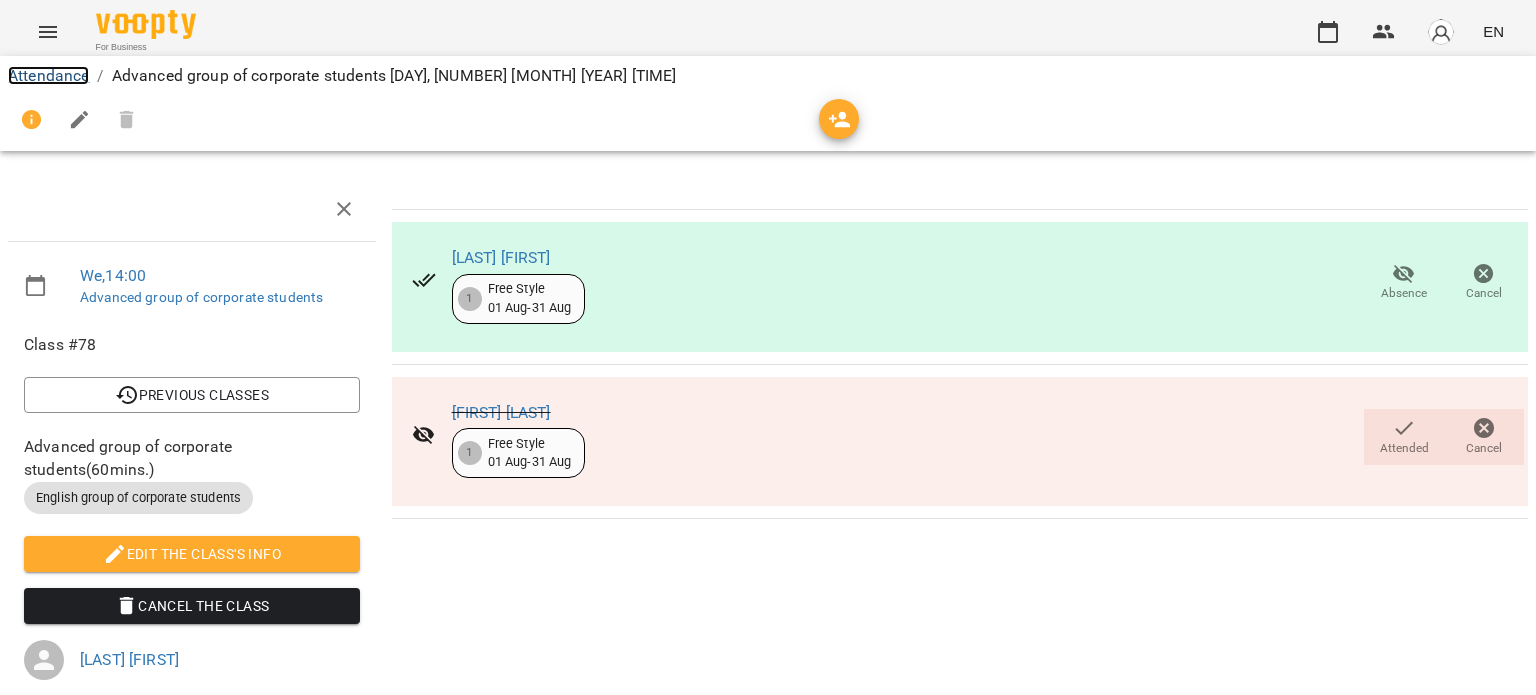 click on "Attendance" at bounding box center (48, 75) 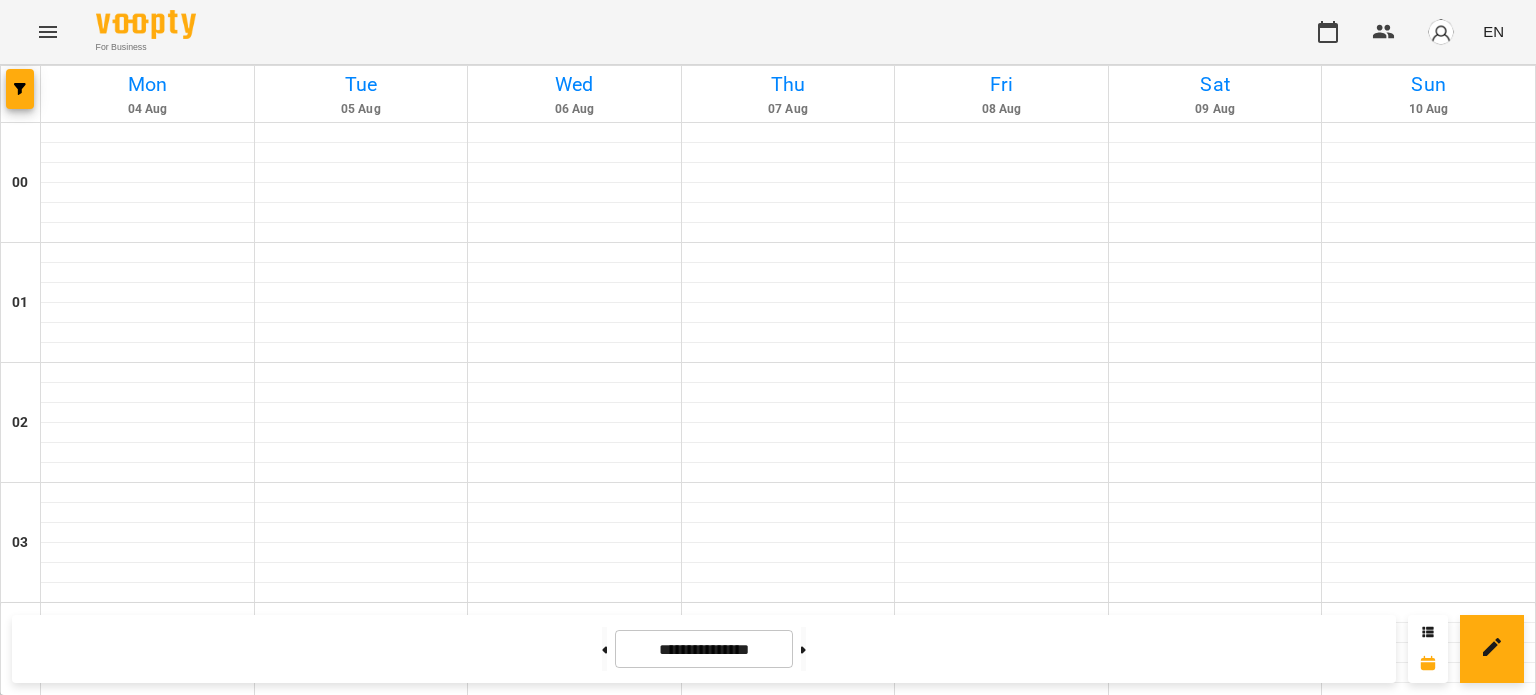 scroll, scrollTop: 1700, scrollLeft: 0, axis: vertical 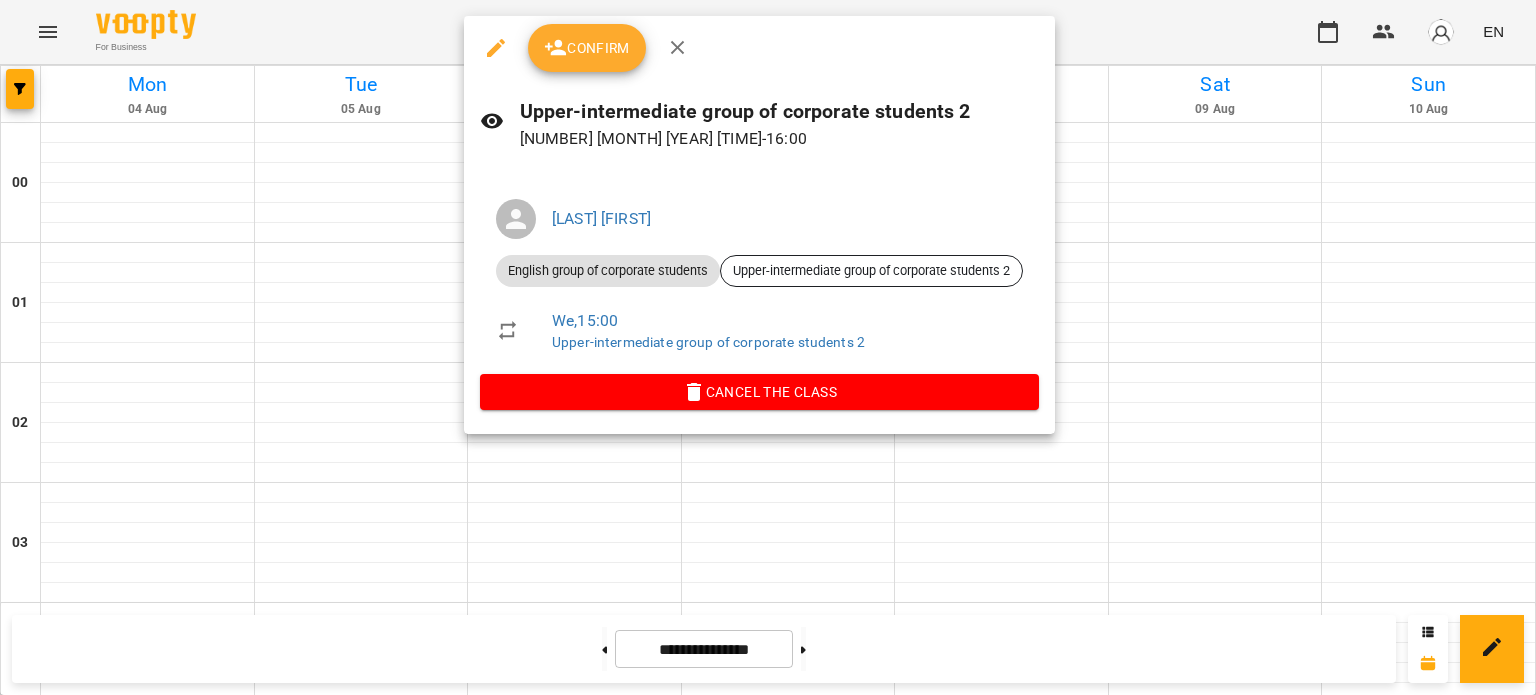 click on "Confirm" at bounding box center (587, 48) 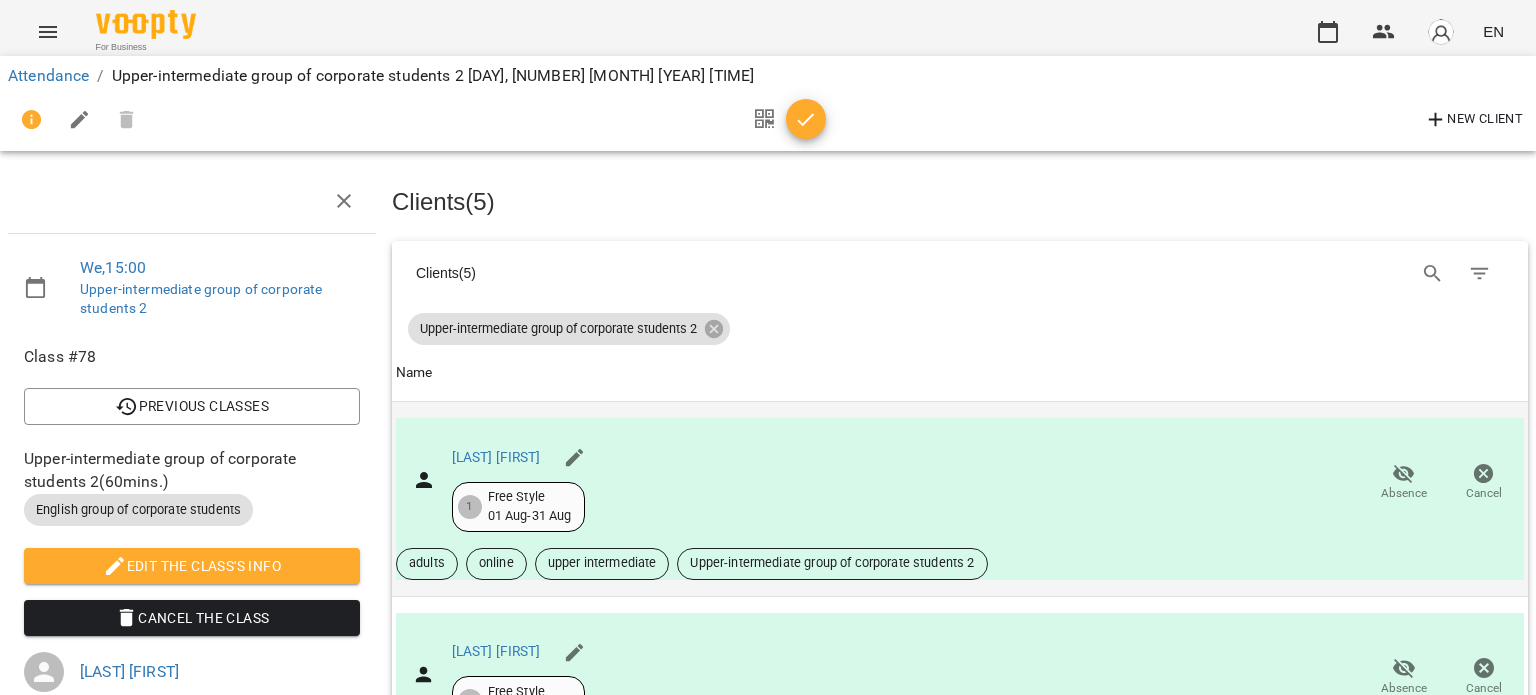 scroll, scrollTop: 200, scrollLeft: 0, axis: vertical 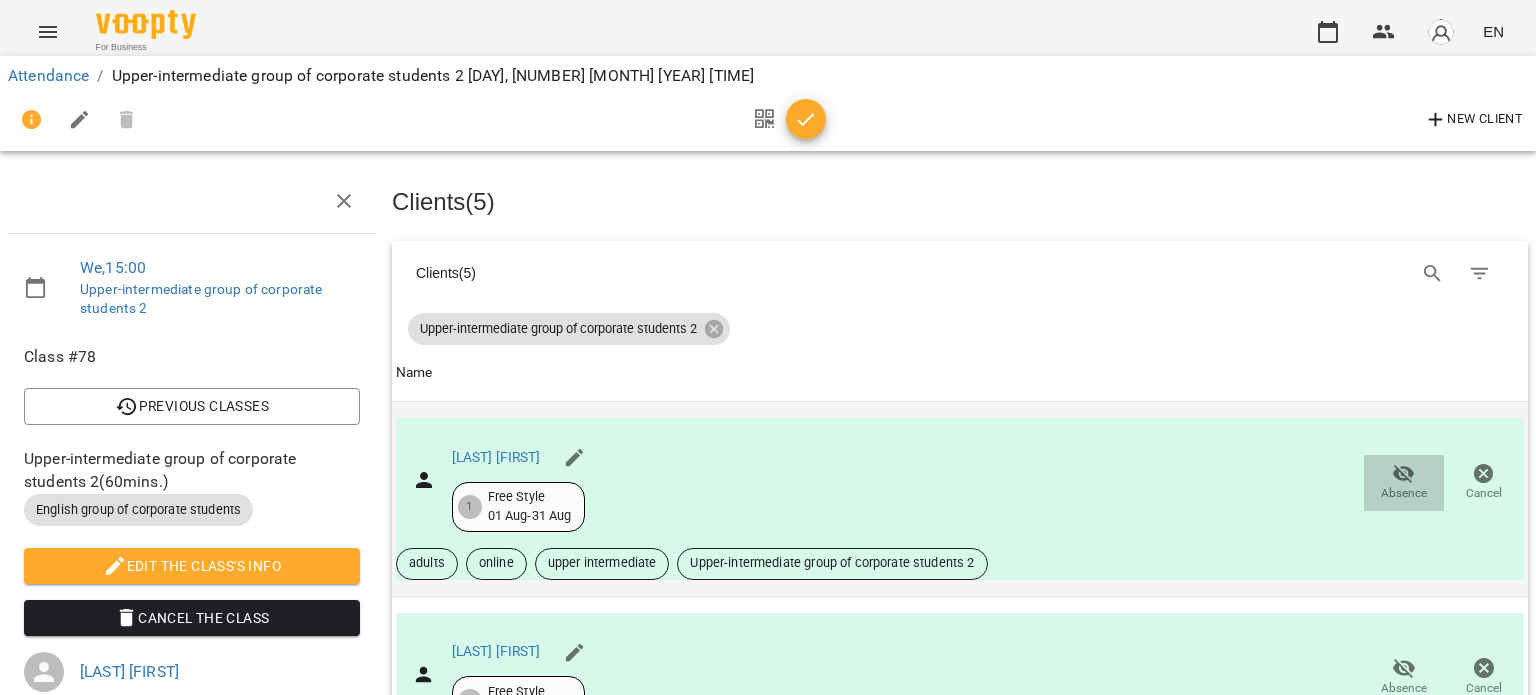 click 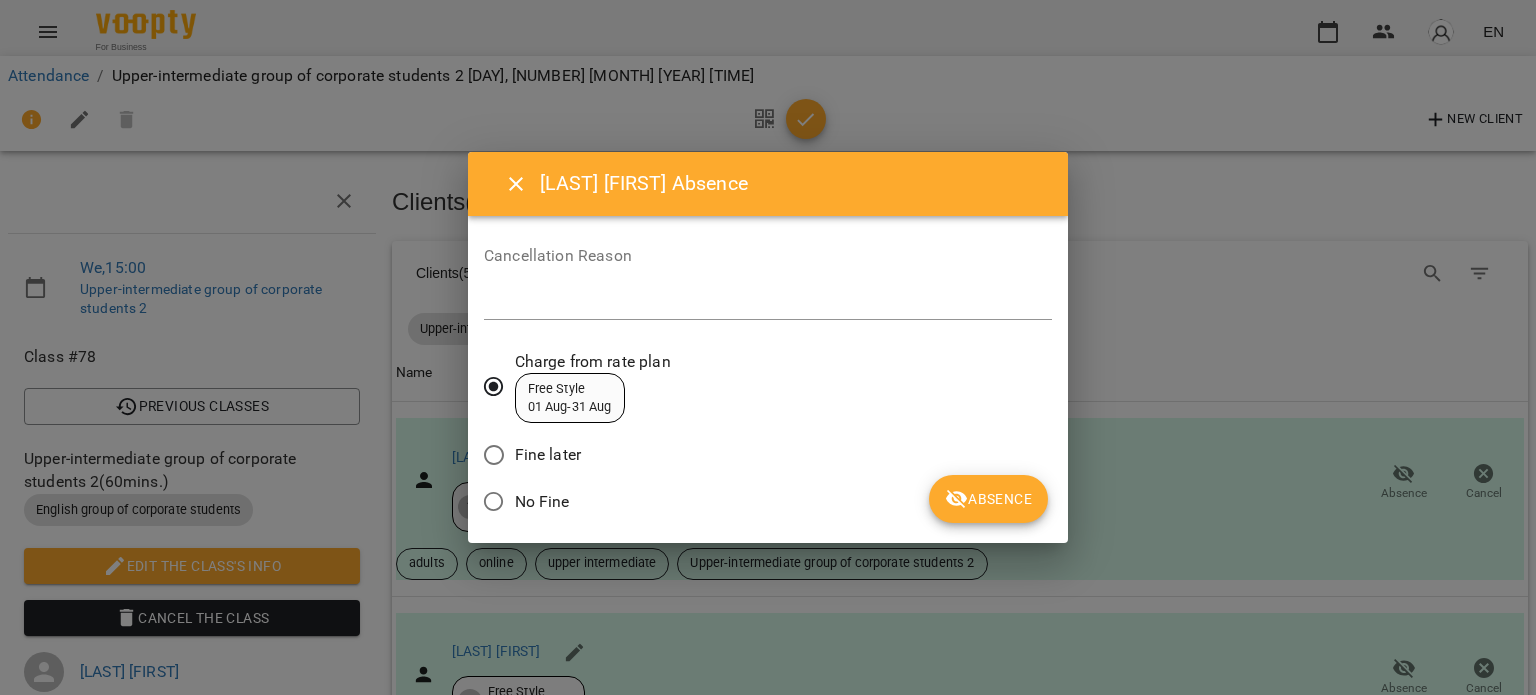 click on "Absence" at bounding box center [988, 499] 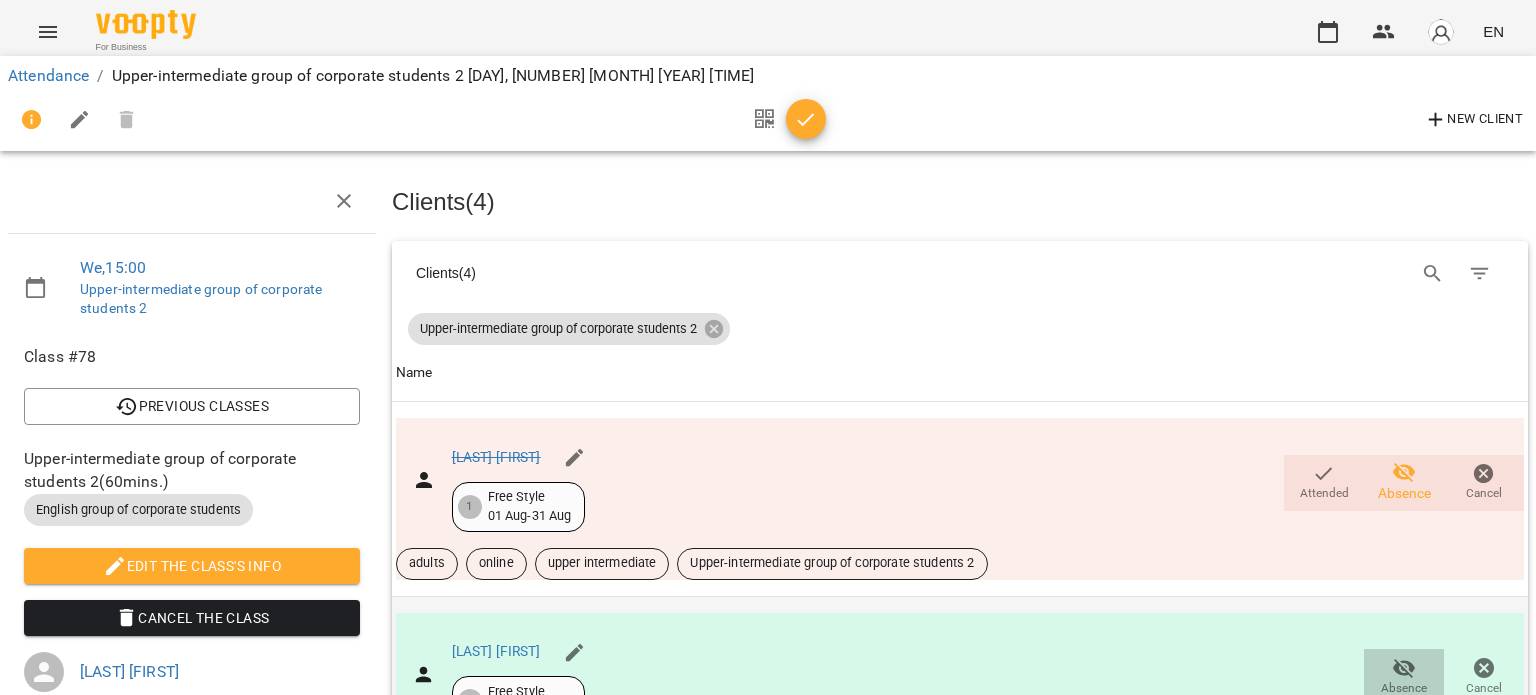 click 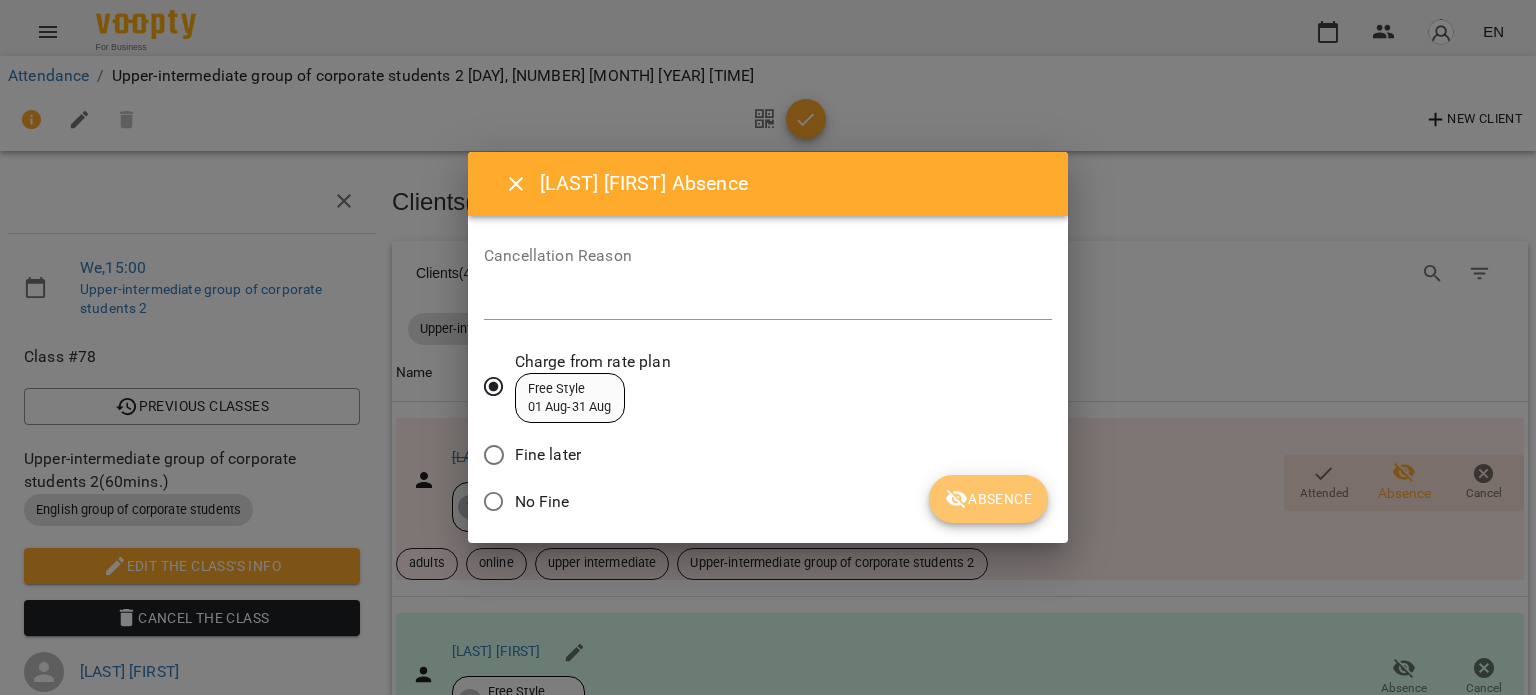click on "Absence" at bounding box center [988, 499] 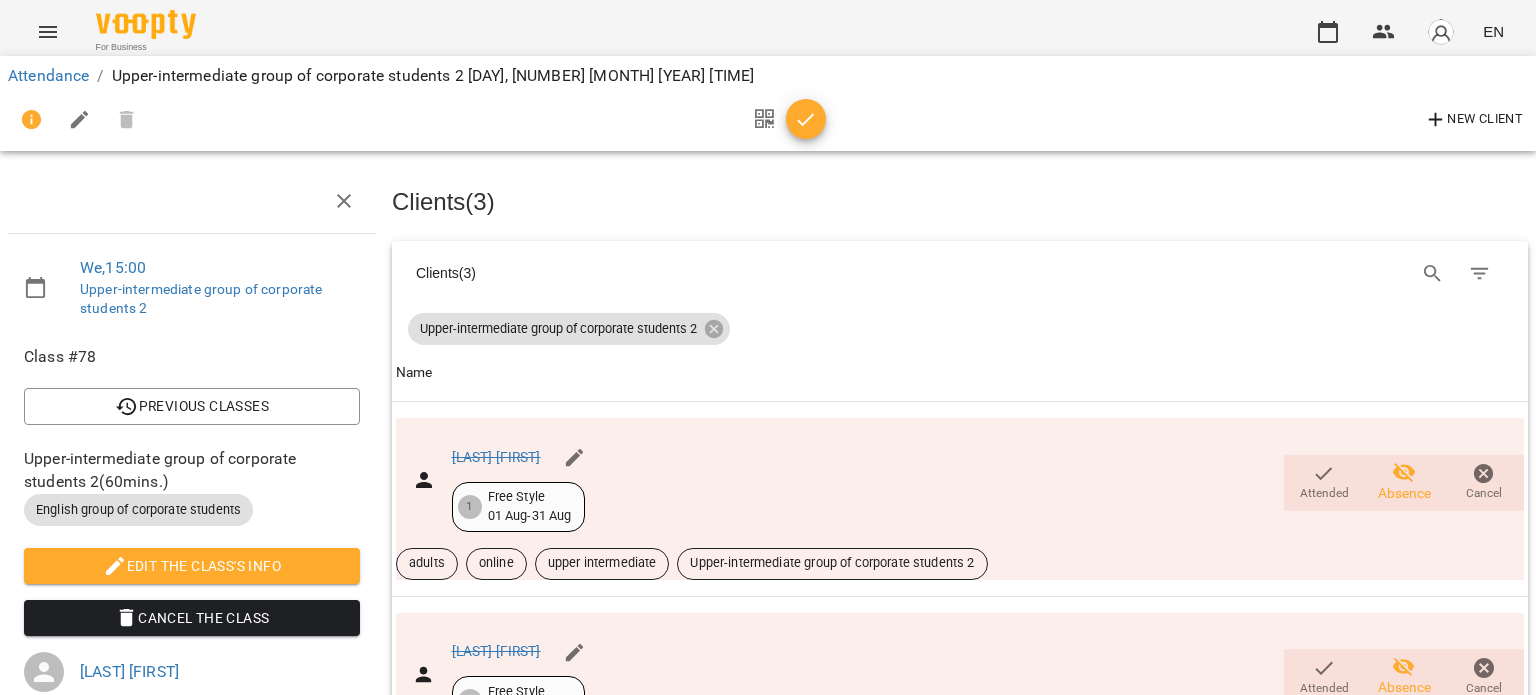 scroll, scrollTop: 600, scrollLeft: 0, axis: vertical 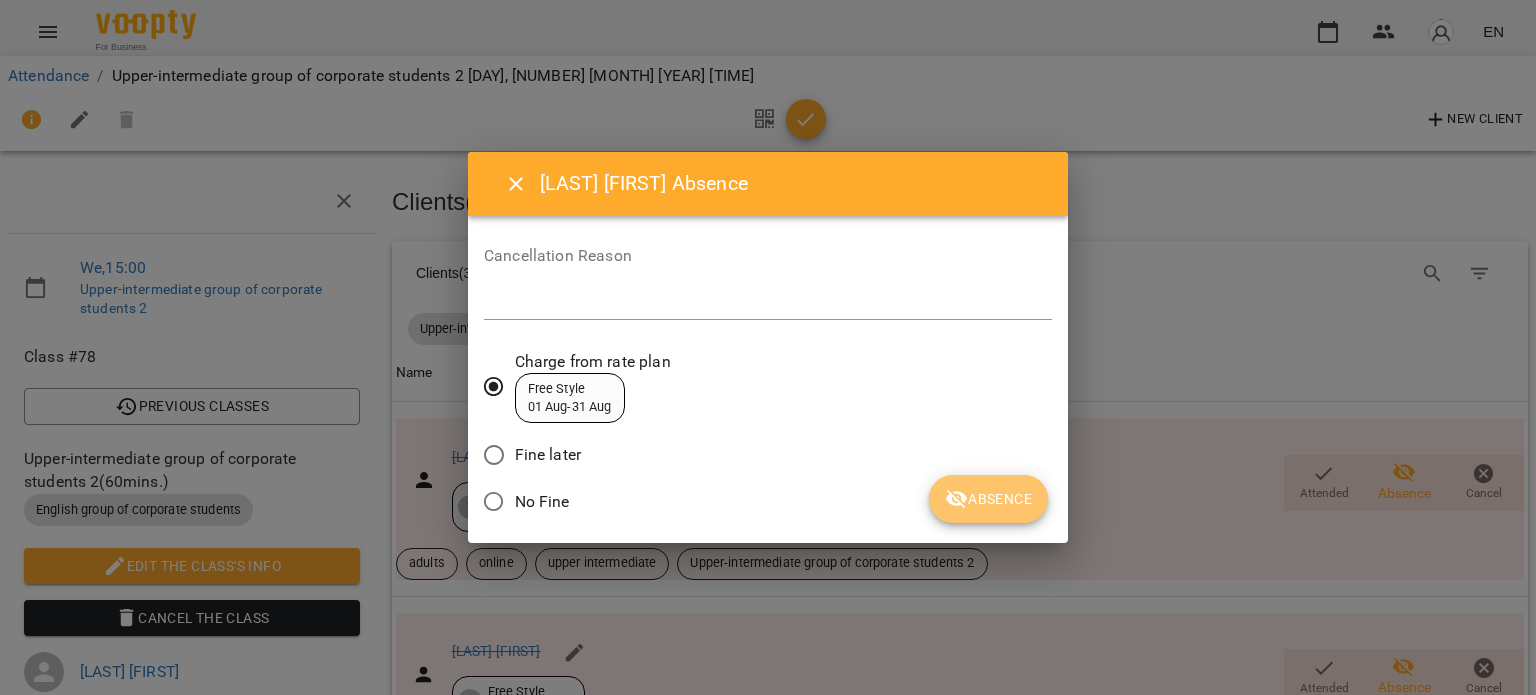 click on "Absence" at bounding box center [988, 499] 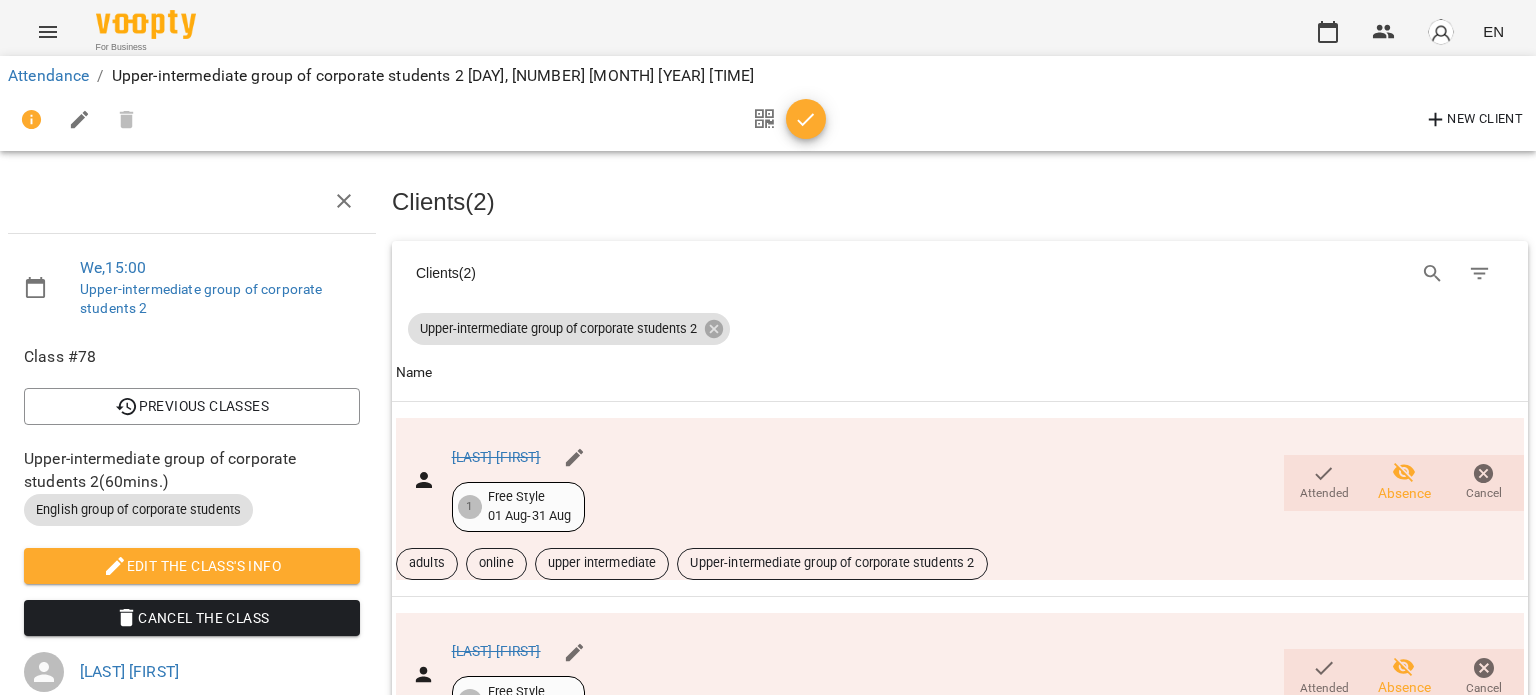 scroll, scrollTop: 767, scrollLeft: 0, axis: vertical 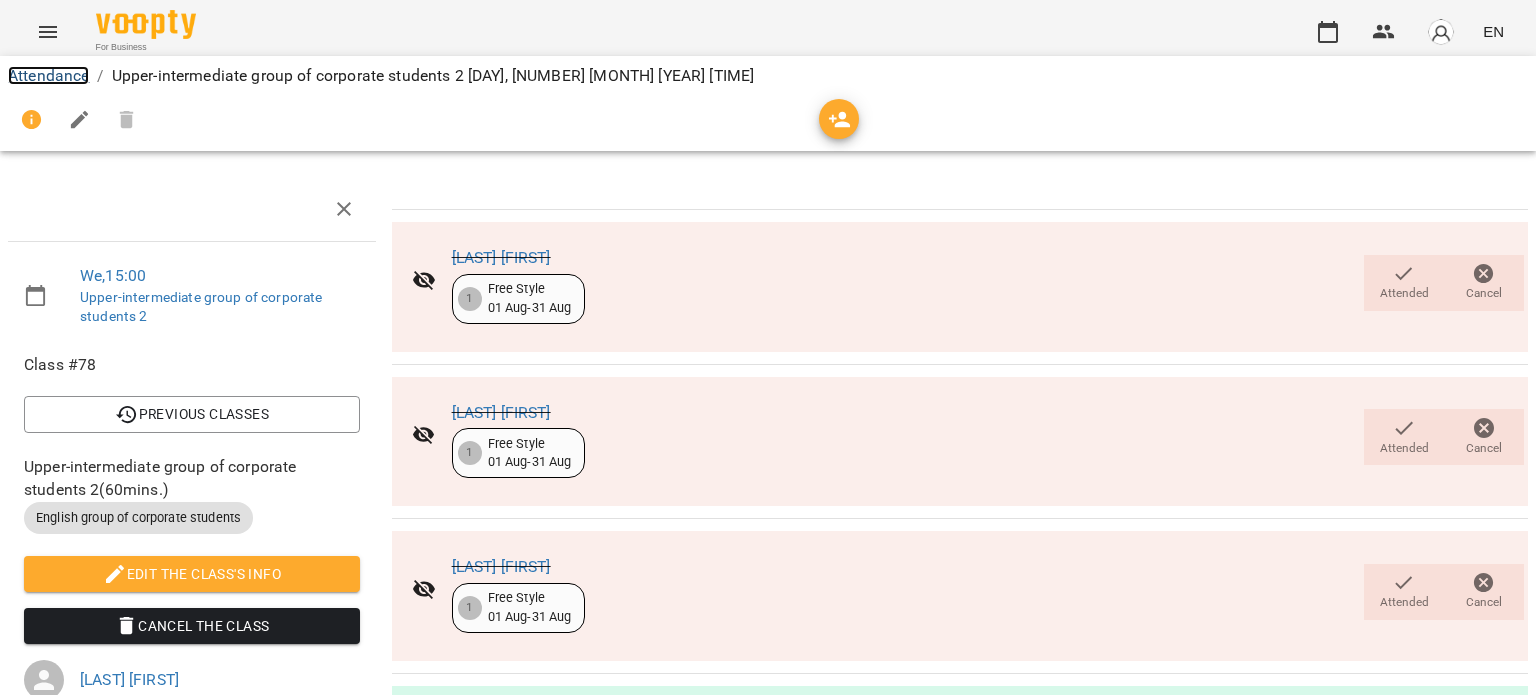 click on "Attendance" at bounding box center (48, 75) 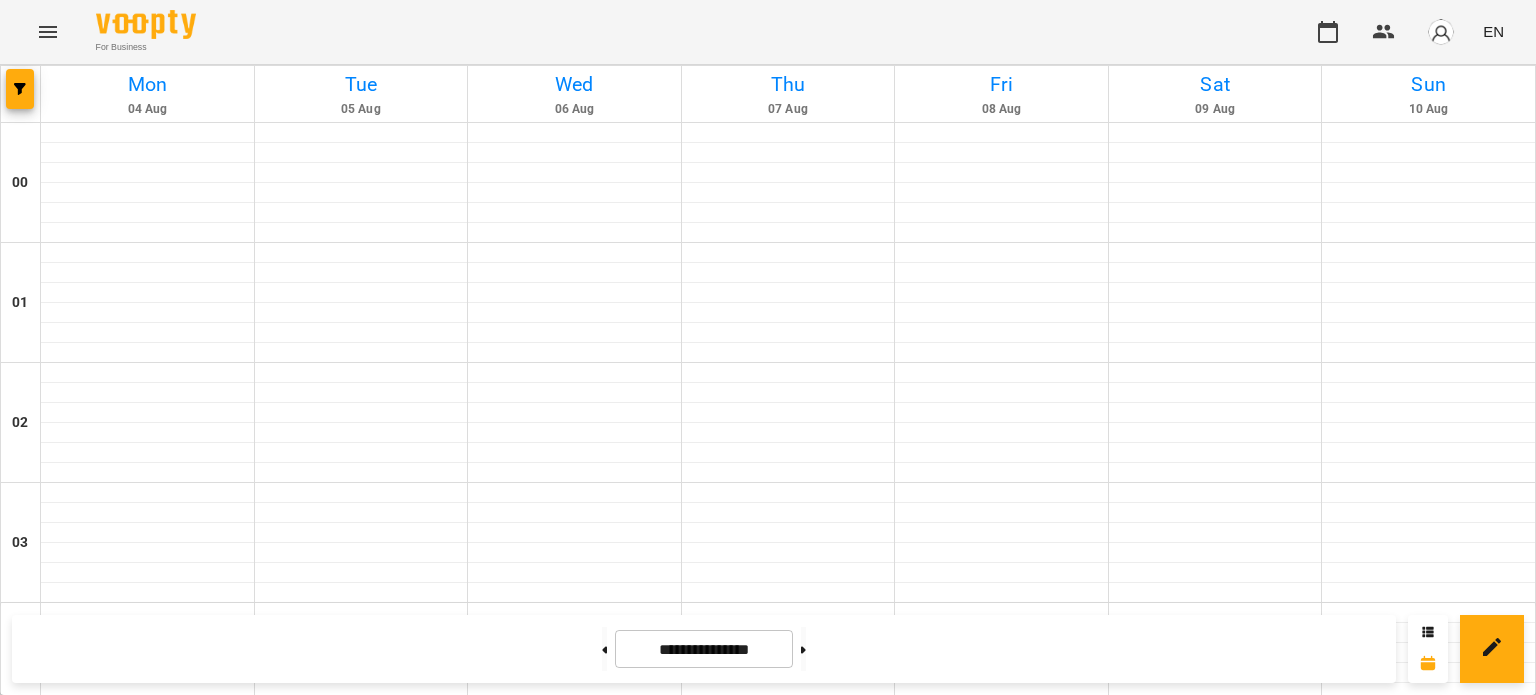 scroll, scrollTop: 2300, scrollLeft: 0, axis: vertical 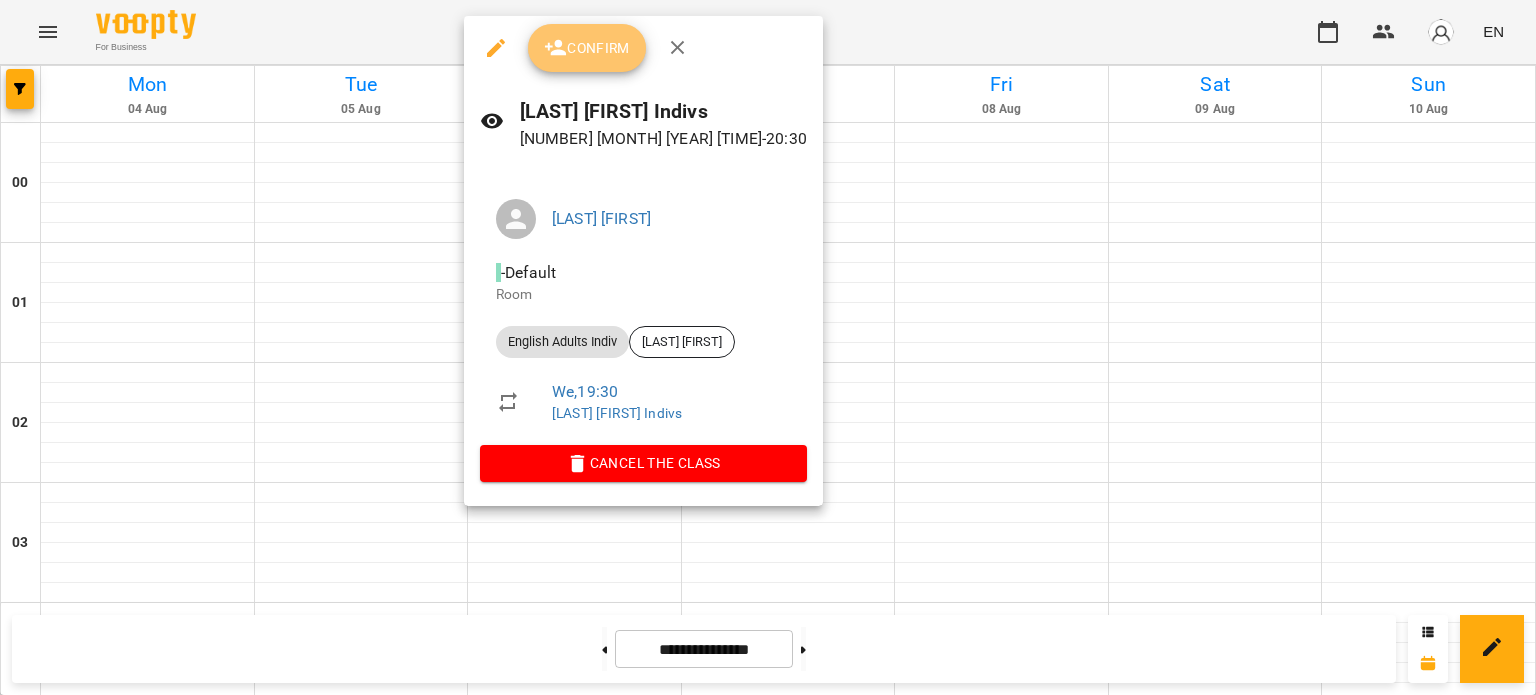 click on "Confirm" at bounding box center (587, 48) 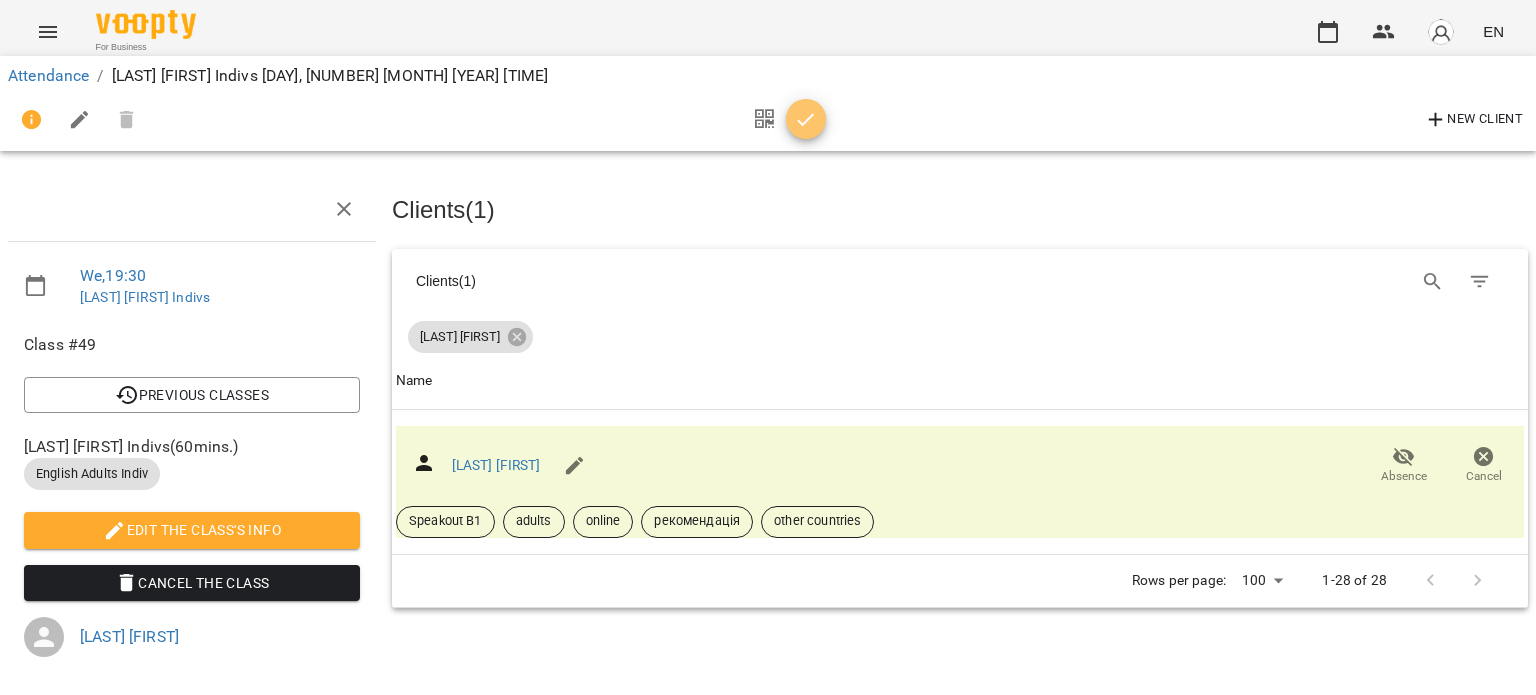 click 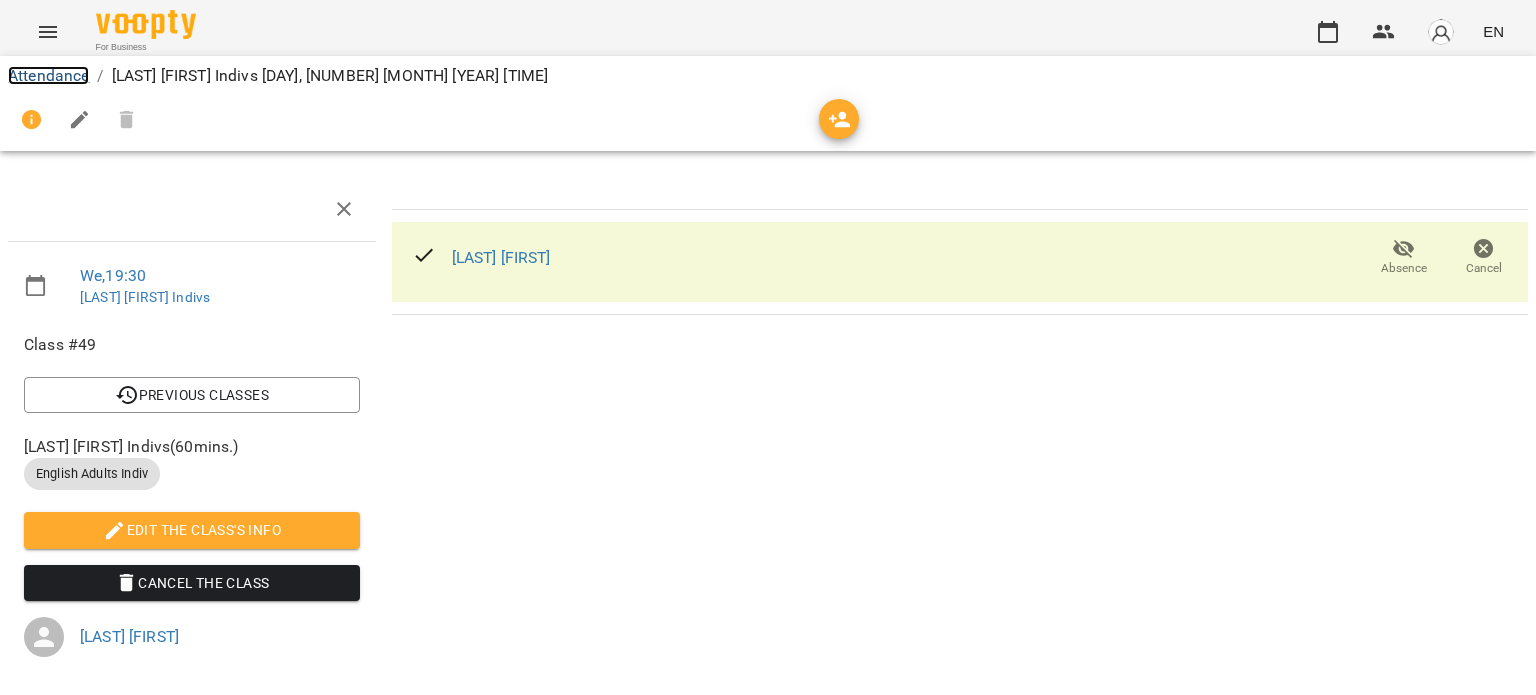 click on "Attendance" at bounding box center (48, 75) 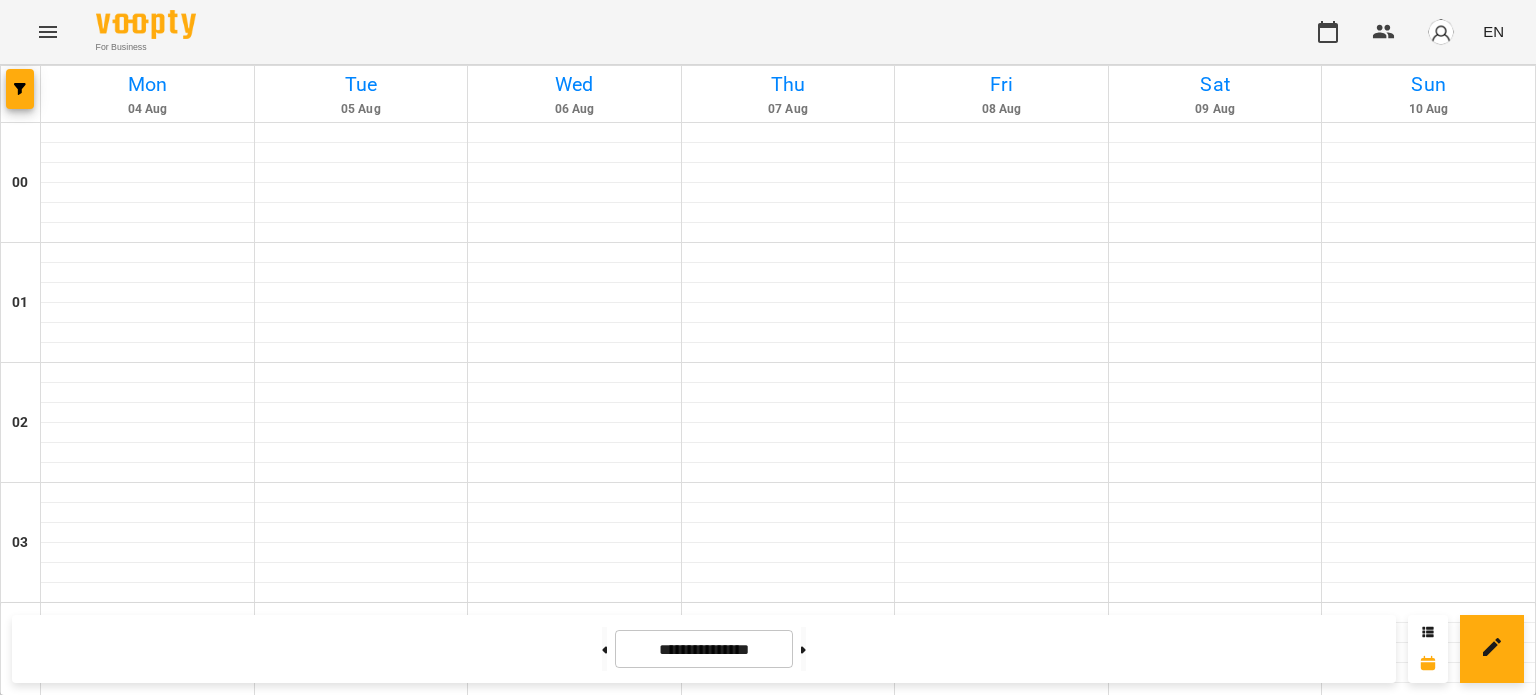 scroll, scrollTop: 800, scrollLeft: 0, axis: vertical 